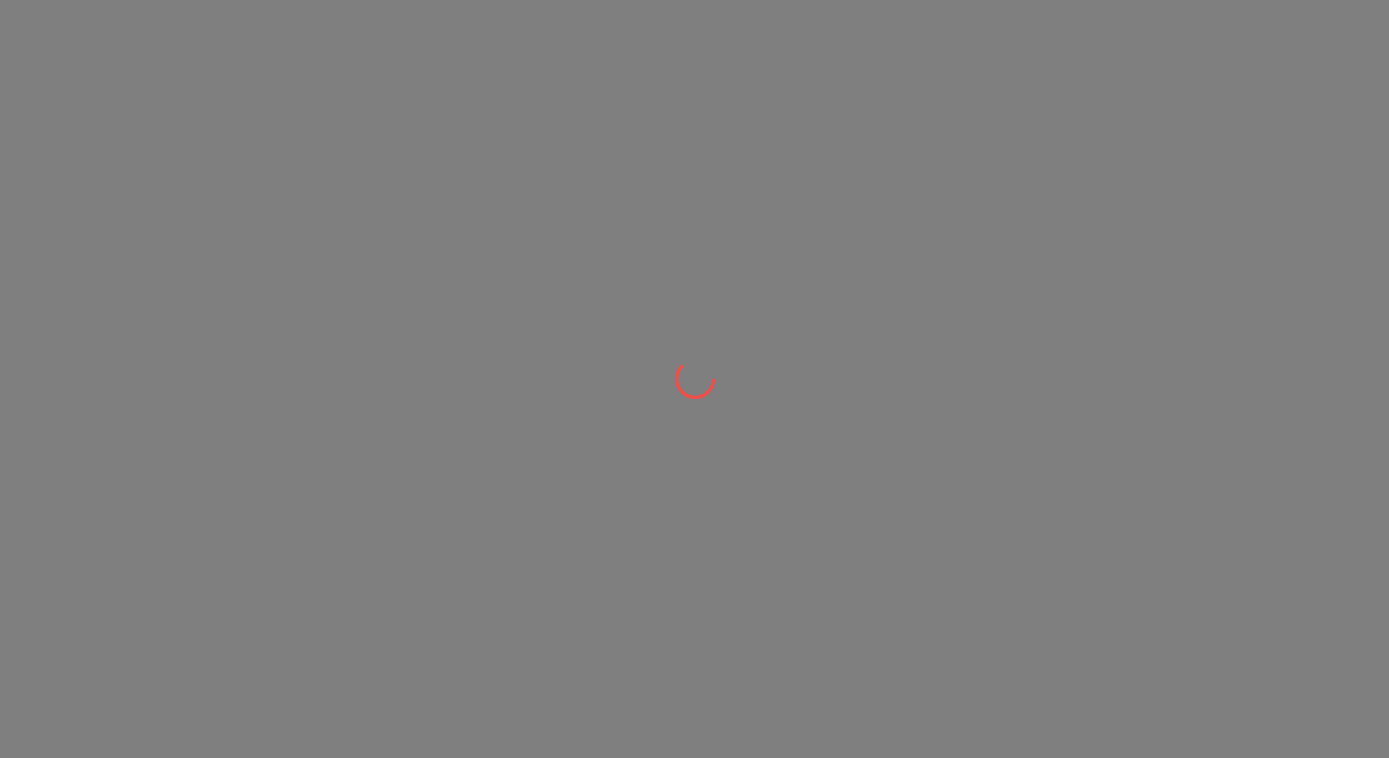 scroll, scrollTop: 0, scrollLeft: 0, axis: both 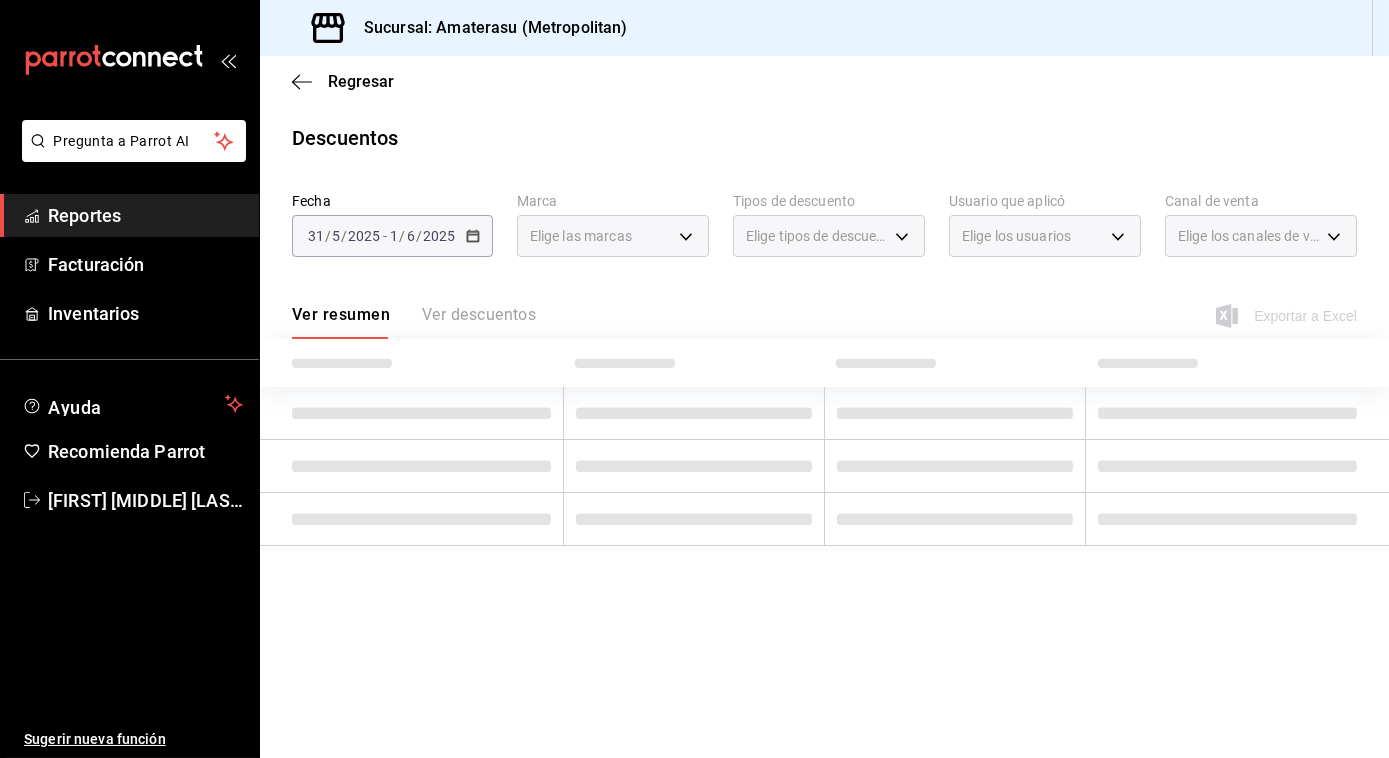 type on "e4cd7fcb-d45b-43ae-a99f-ad4ccfcd9032,f3afaab8-8c3d-4e49-a299-af9bdf6027b2" 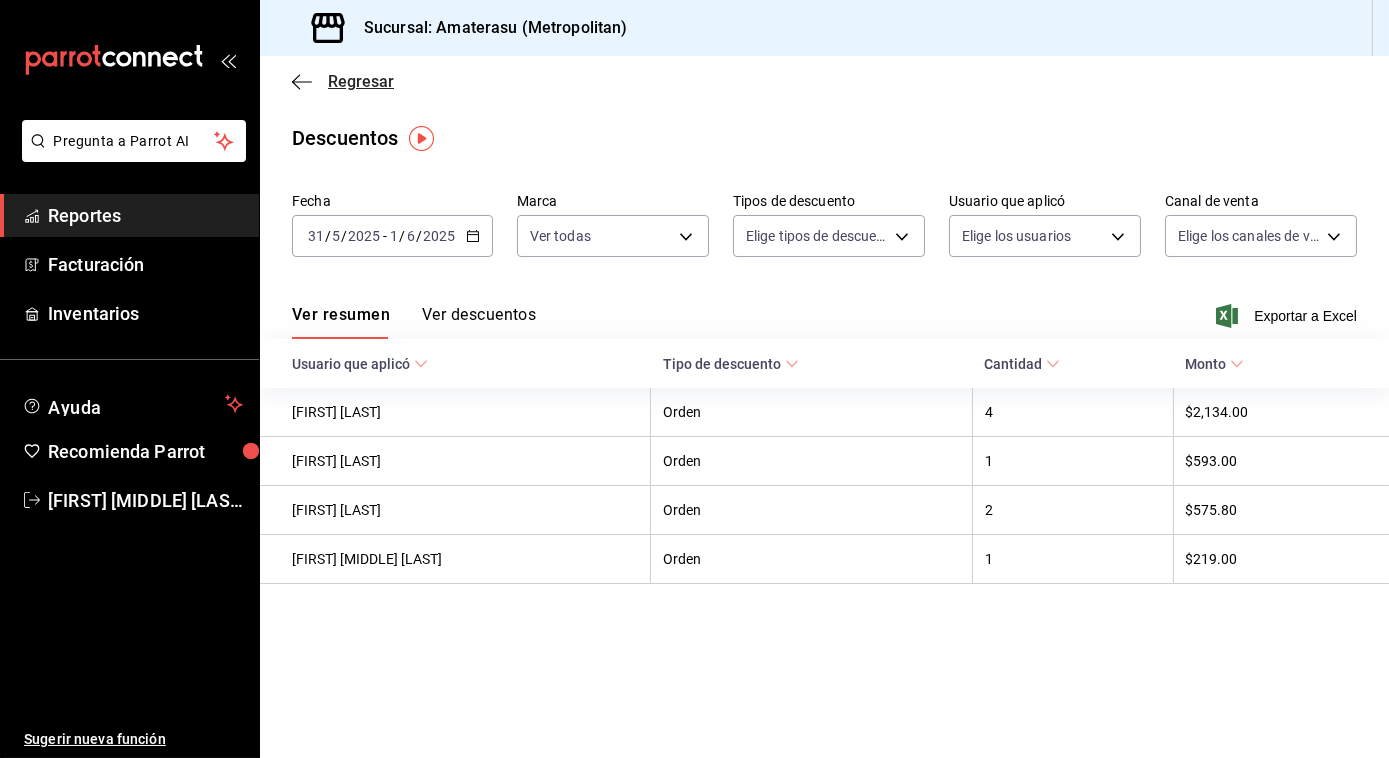 click 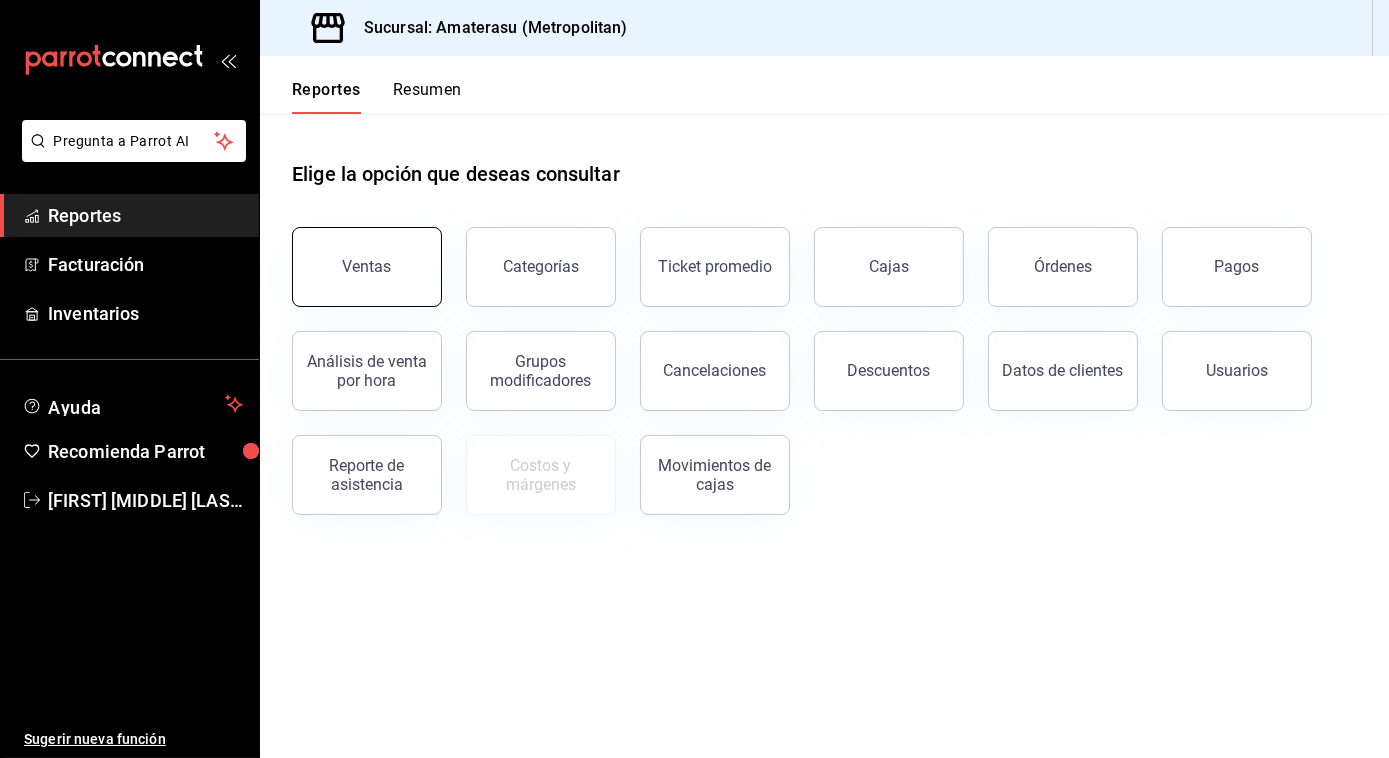 click on "Ventas" at bounding box center (367, 267) 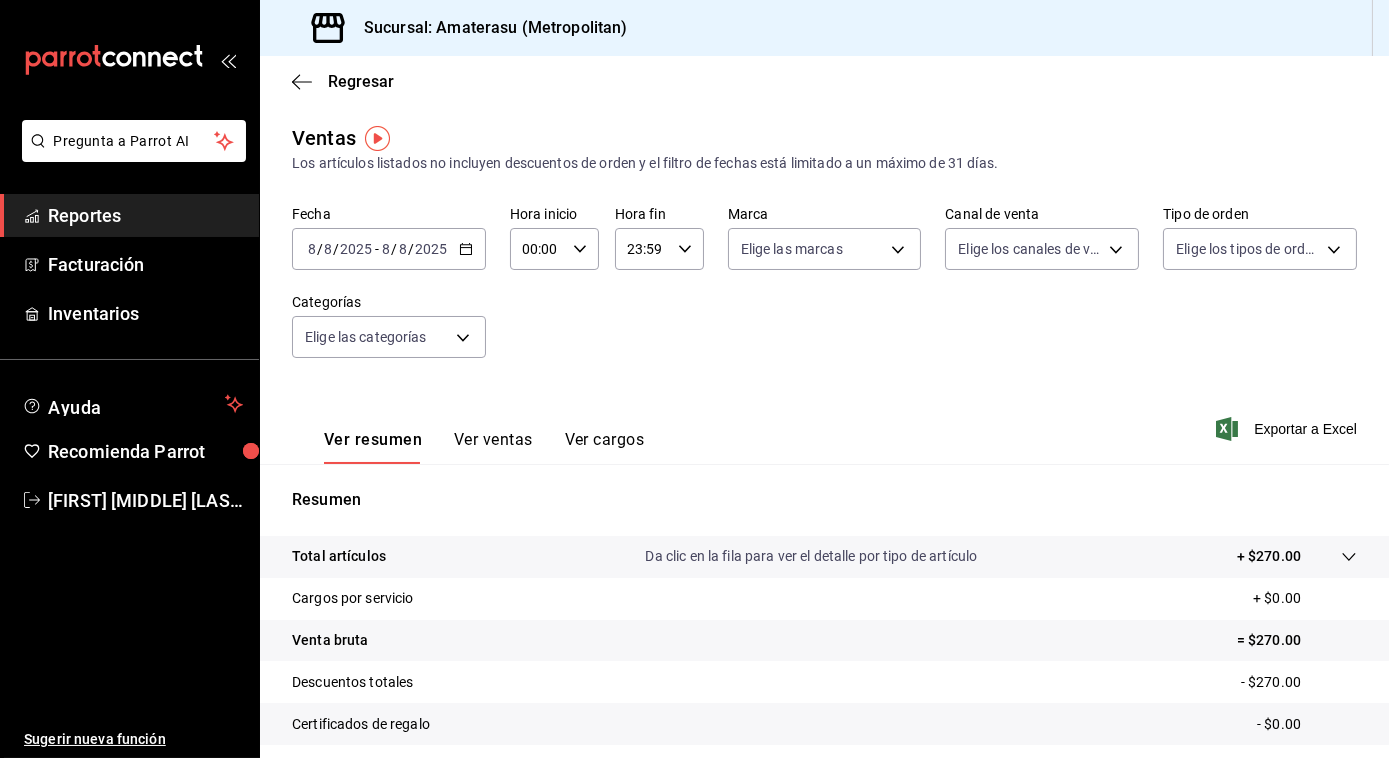 click 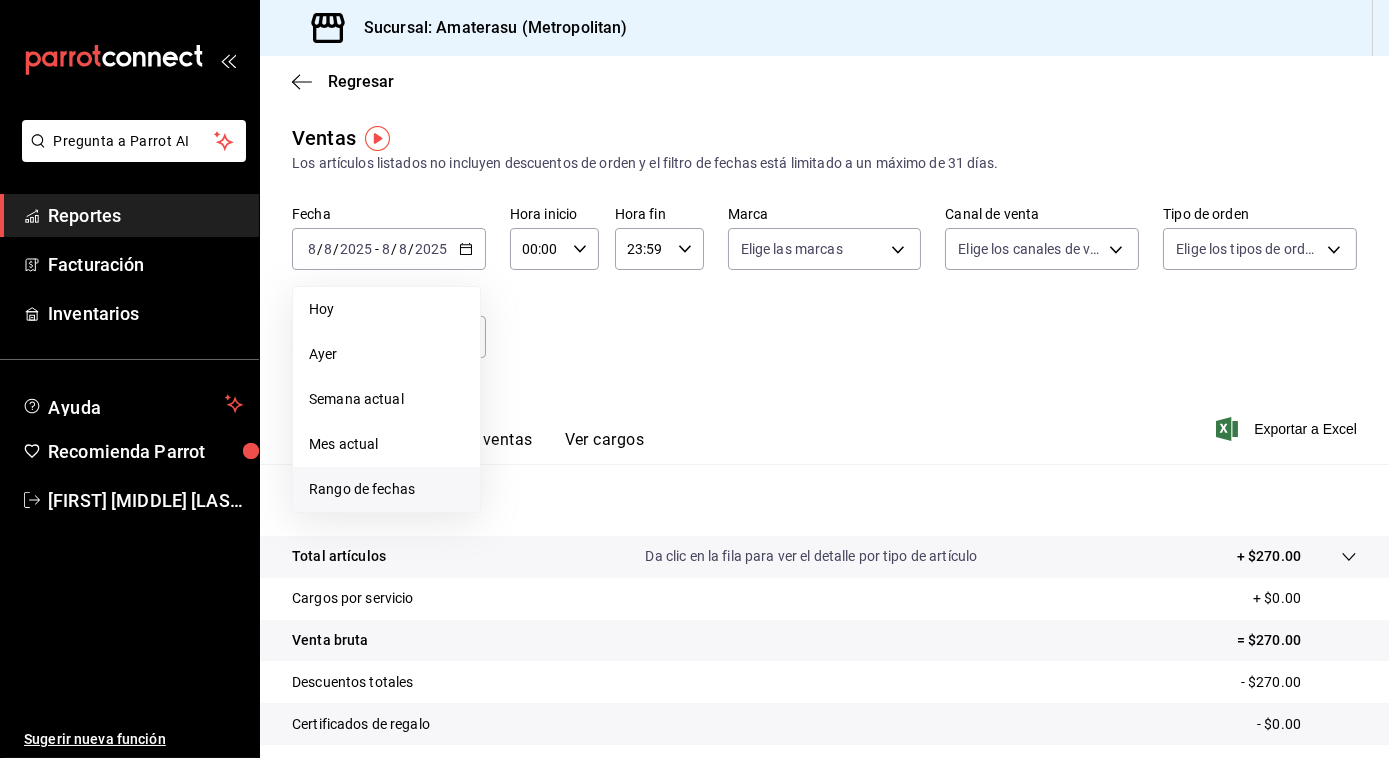 click on "Rango de fechas" at bounding box center (386, 489) 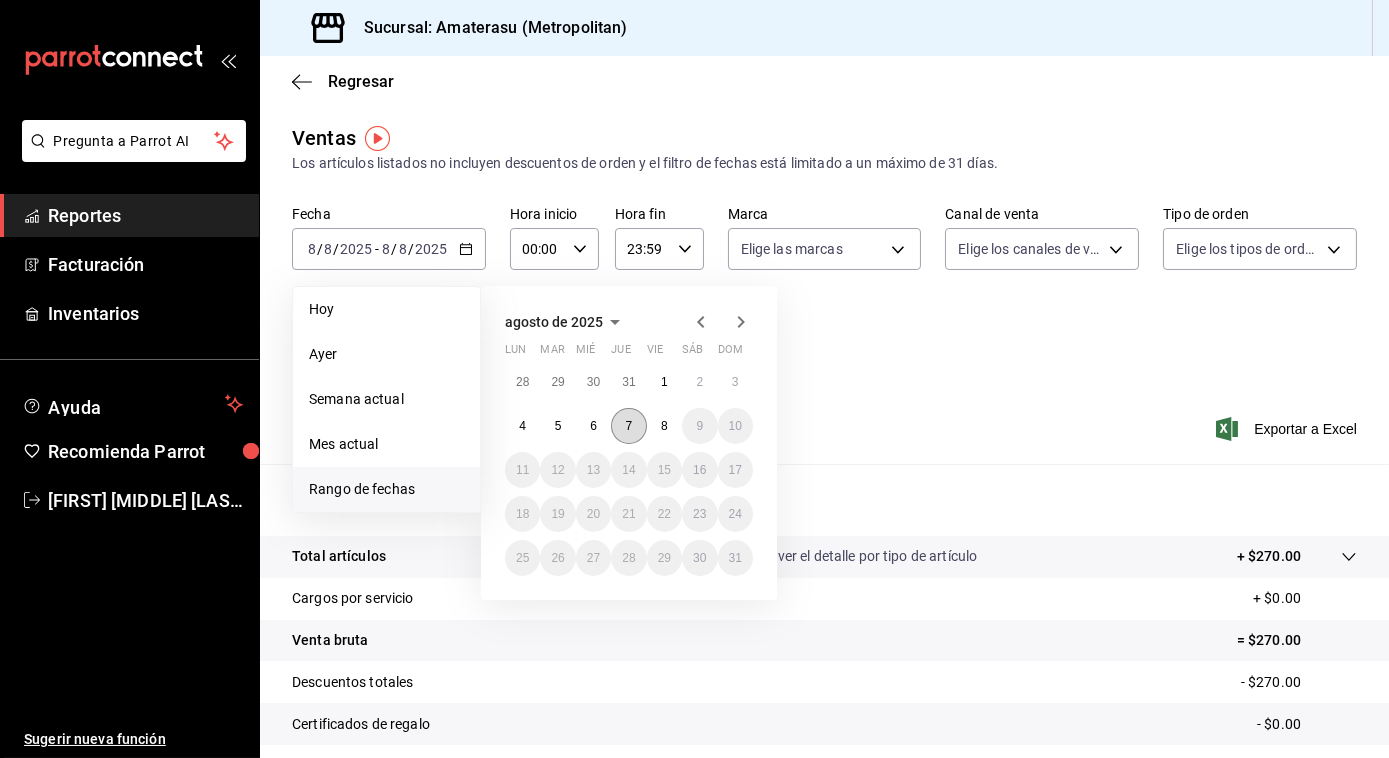 click on "7" at bounding box center [629, 426] 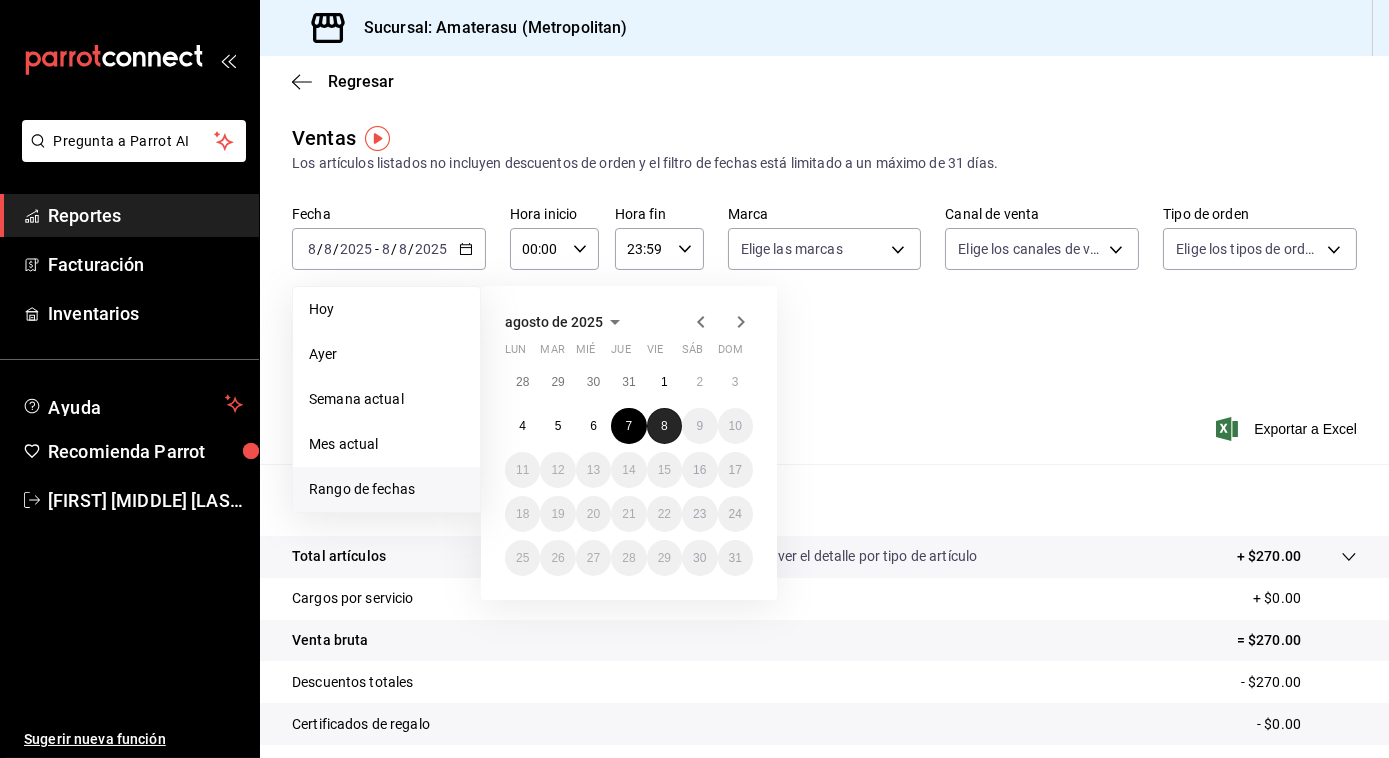 click on "8" at bounding box center (664, 426) 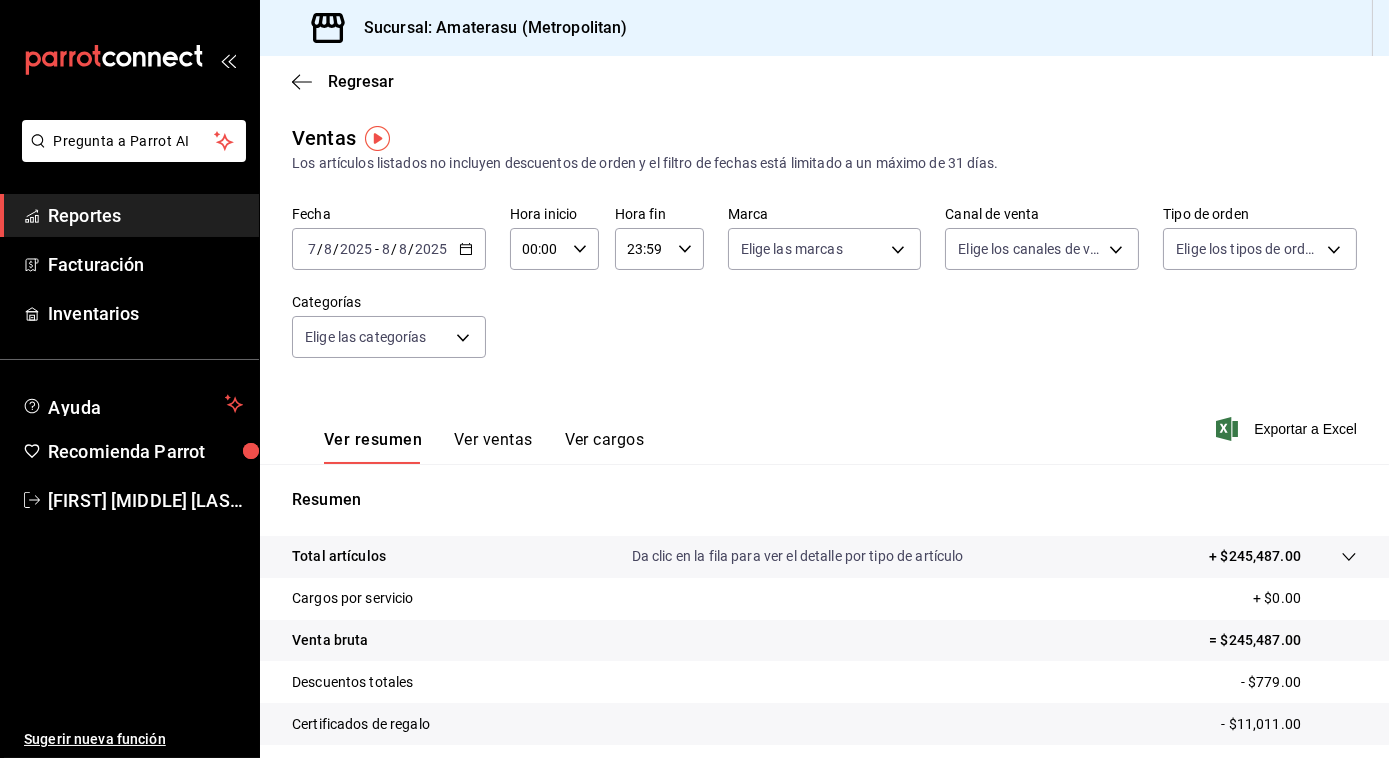 click on "00:00 Hora inicio" at bounding box center (554, 249) 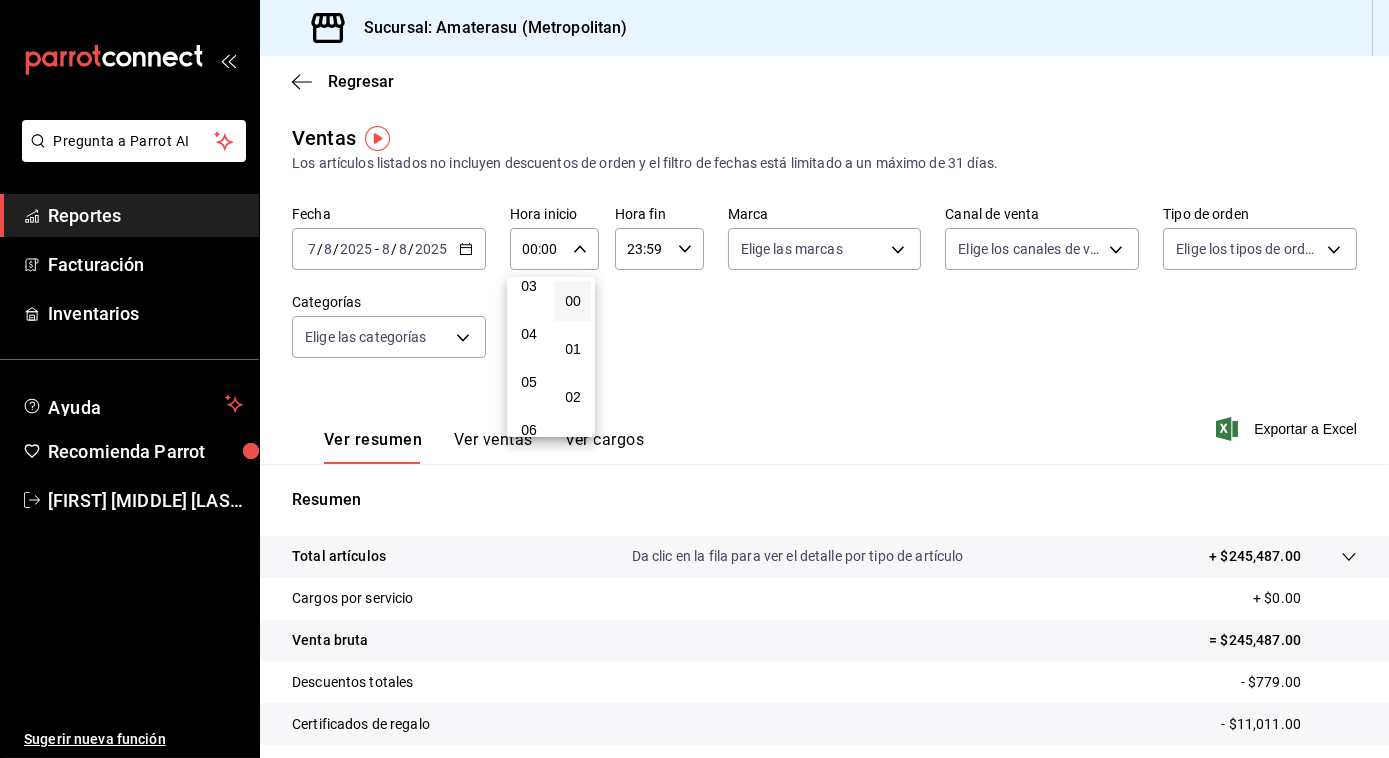 scroll, scrollTop: 160, scrollLeft: 0, axis: vertical 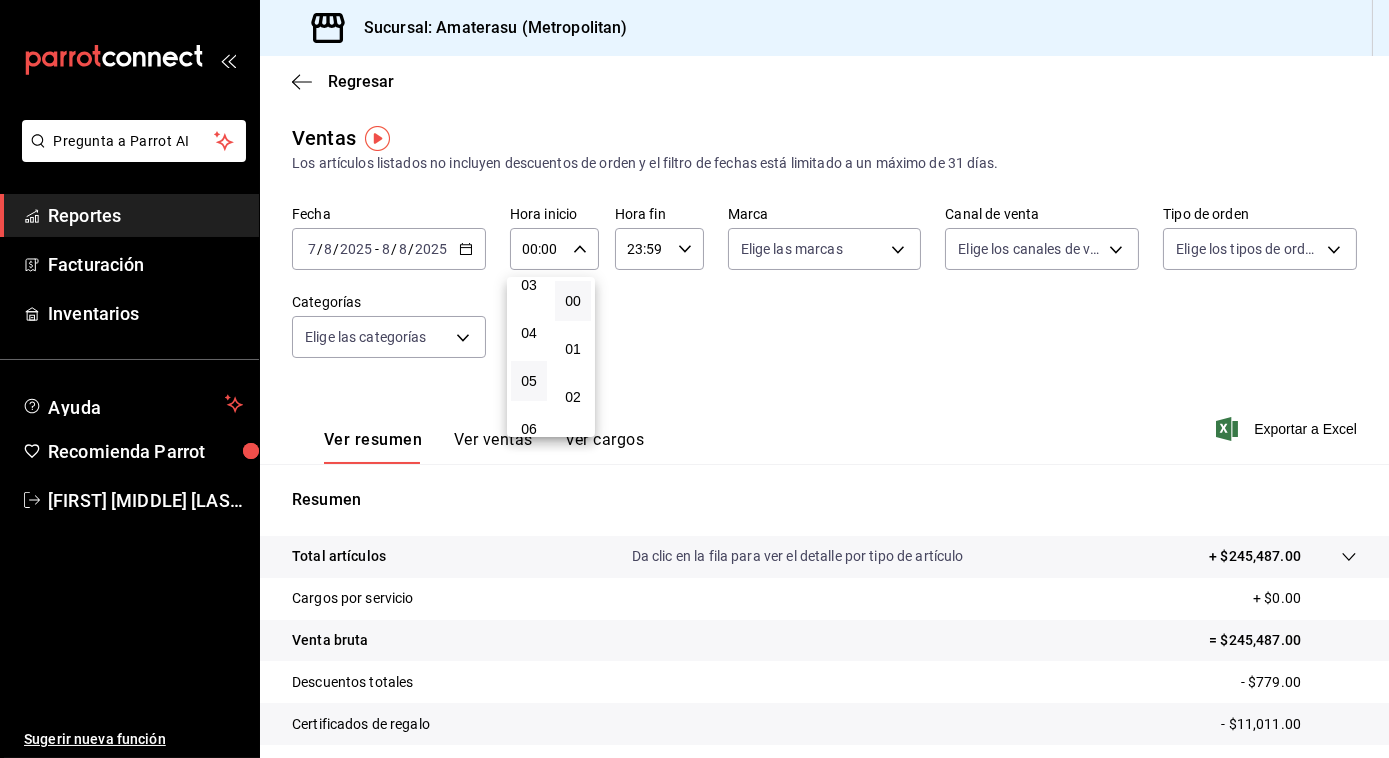 click on "05" at bounding box center (529, 381) 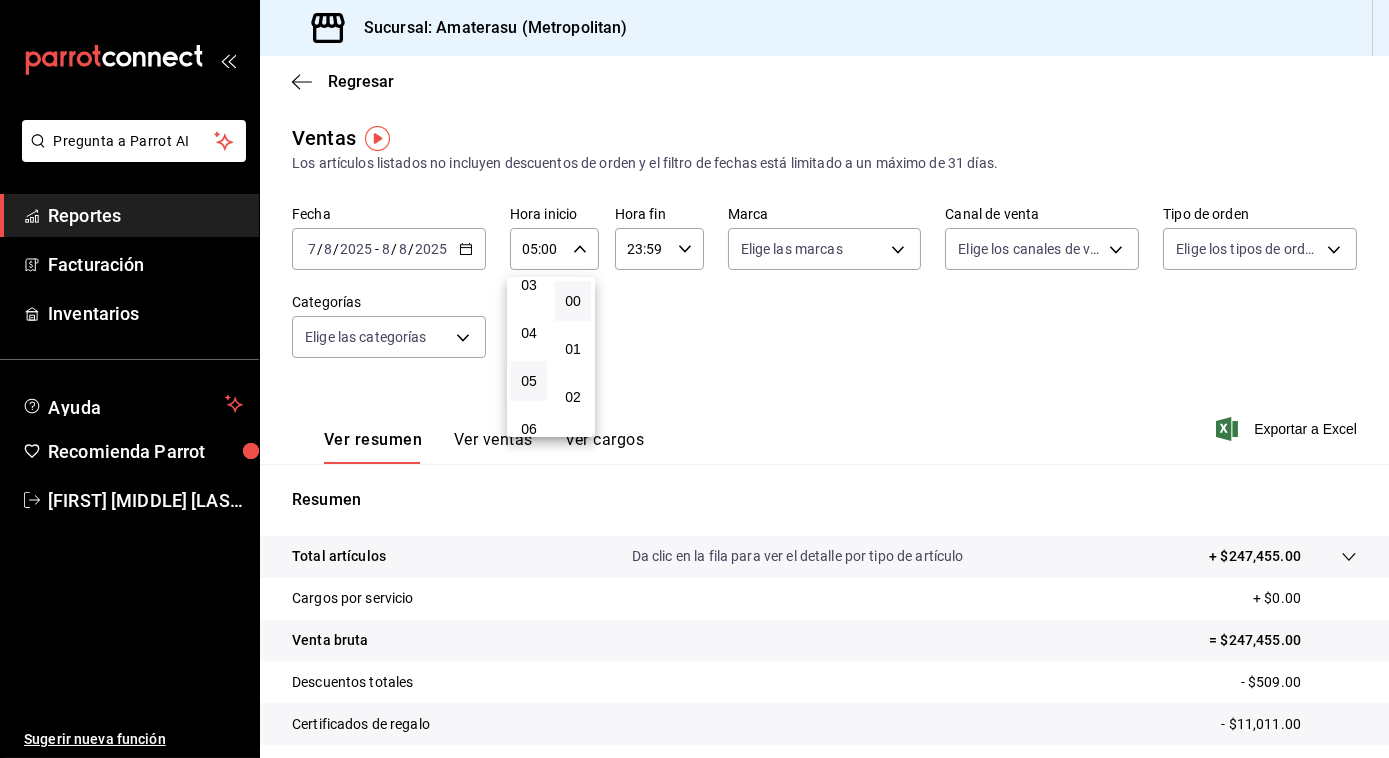 click at bounding box center (694, 379) 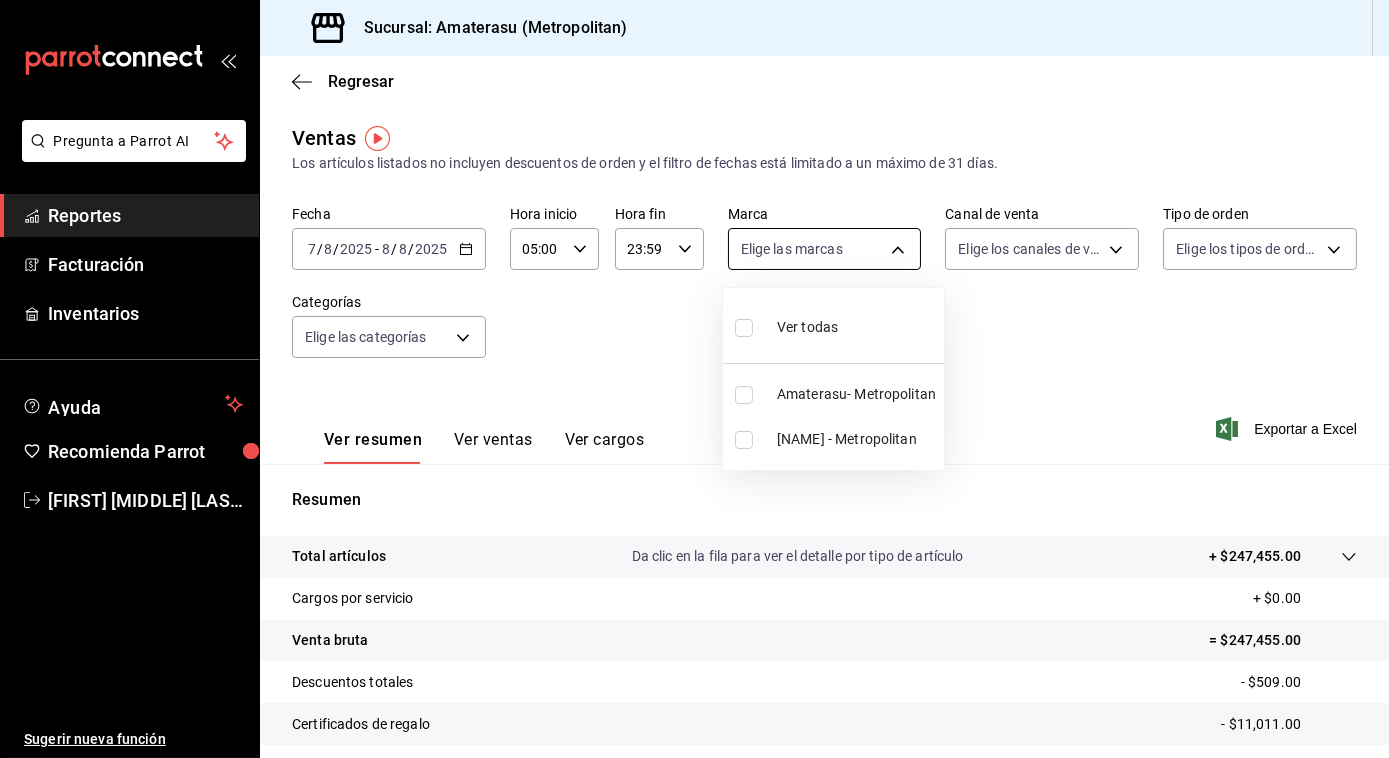 click on "Pregunta a Parrot AI Reportes   Facturación   Inventarios   Ayuda Recomienda Parrot   Jose Antonio Perez Naranjo   Sugerir nueva función   Sucursal: Amaterasu (Metropolitan) Regresar Ventas Los artículos listados no incluyen descuentos de orden y el filtro de fechas está limitado a un máximo de 31 días. Fecha 2025-08-07 7 / 8 / 2025 - 2025-08-08 8 / 8 / 2025 Hora inicio 05:00 Hora inicio Hora fin 23:59 Hora fin Marca Elige las marcas Canal de venta Elige los canales de venta Tipo de orden Elige los tipos de orden Categorías Elige las categorías Ver resumen Ver ventas Ver cargos Exportar a Excel Resumen Total artículos Da clic en la fila para ver el detalle por tipo de artículo + $247,455.00 Cargos por servicio + $0.00 Venta bruta = $247,455.00 Descuentos totales - $509.00 Certificados de regalo - $11,011.00 Venta total = $235,935.00 Impuestos - $32,542.76 Venta neta = $203,392.24 Pregunta a Parrot AI Reportes   Facturación   Inventarios   Ayuda Recomienda Parrot   Jose Antonio Perez Naranjo" at bounding box center [694, 379] 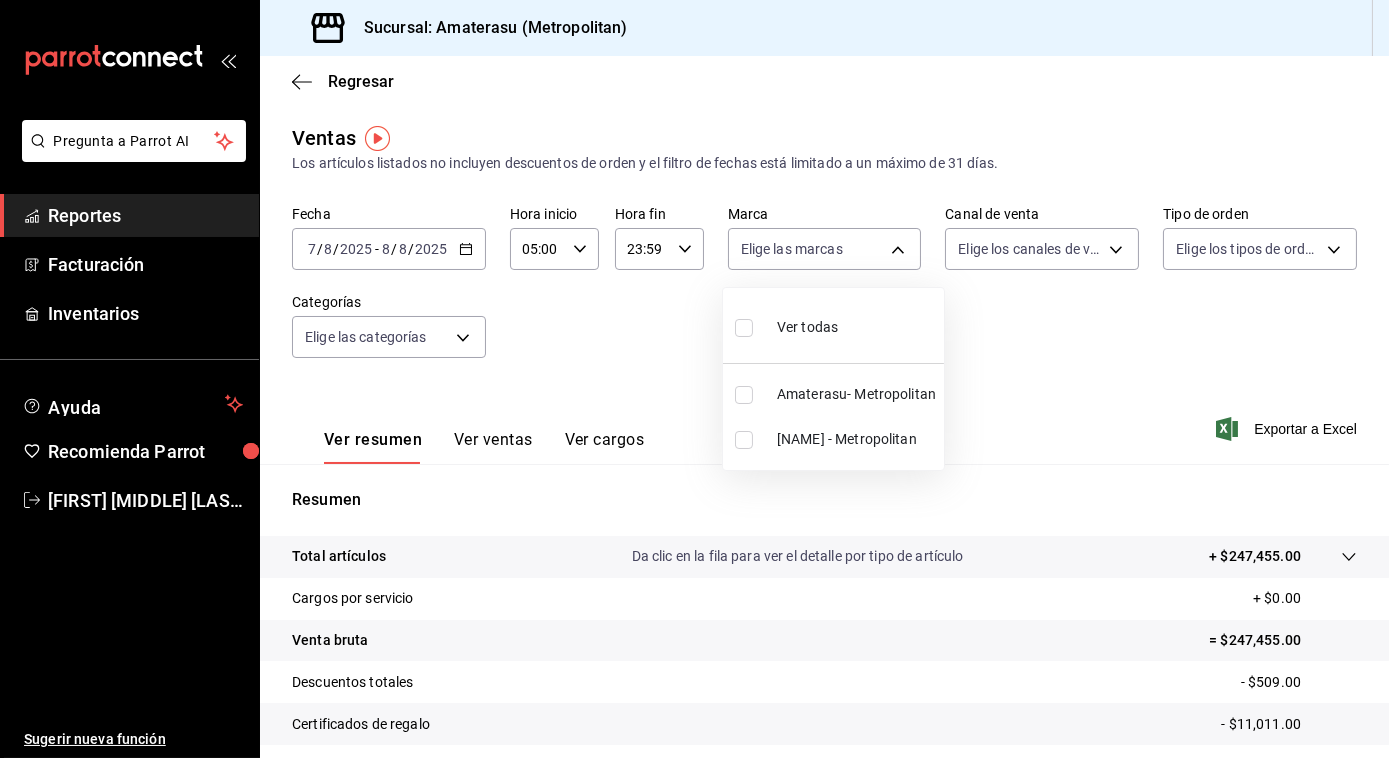 click at bounding box center (744, 395) 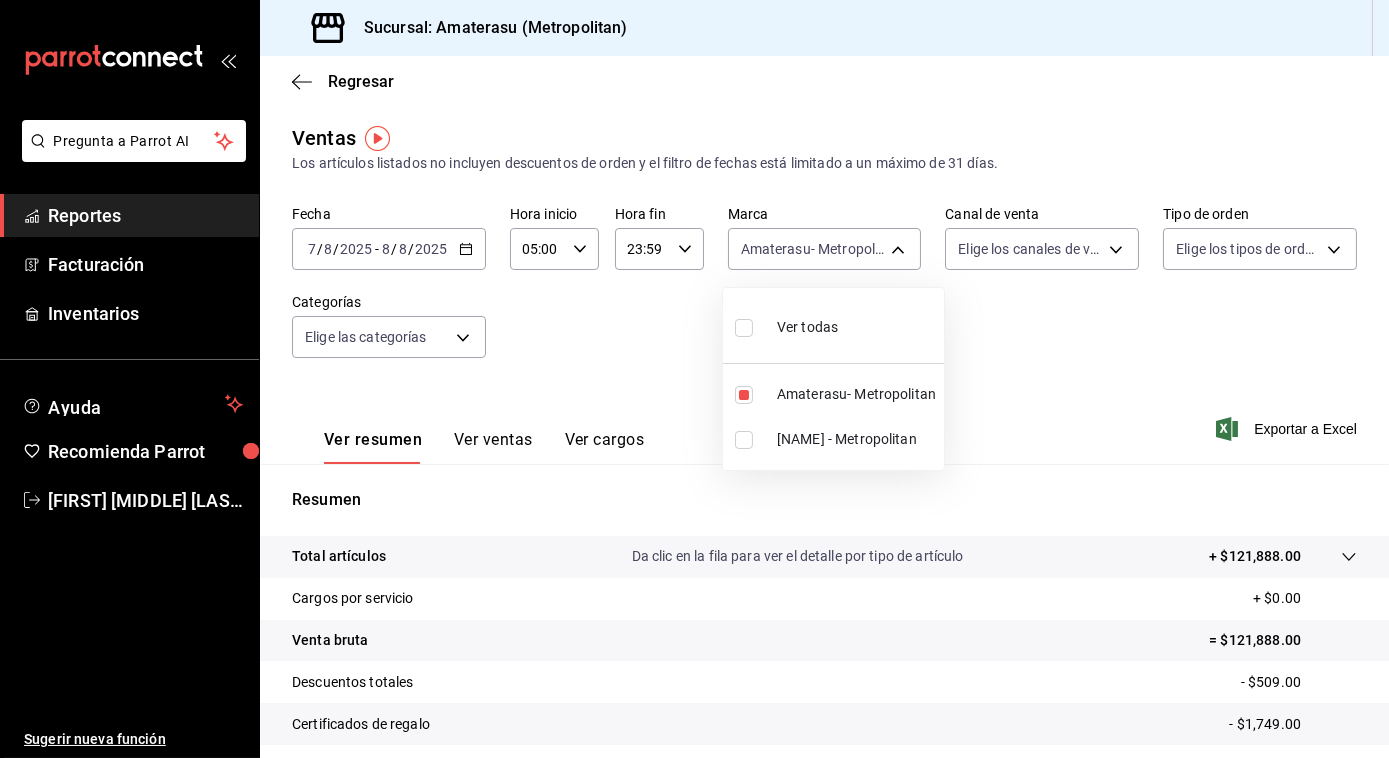 click at bounding box center [694, 379] 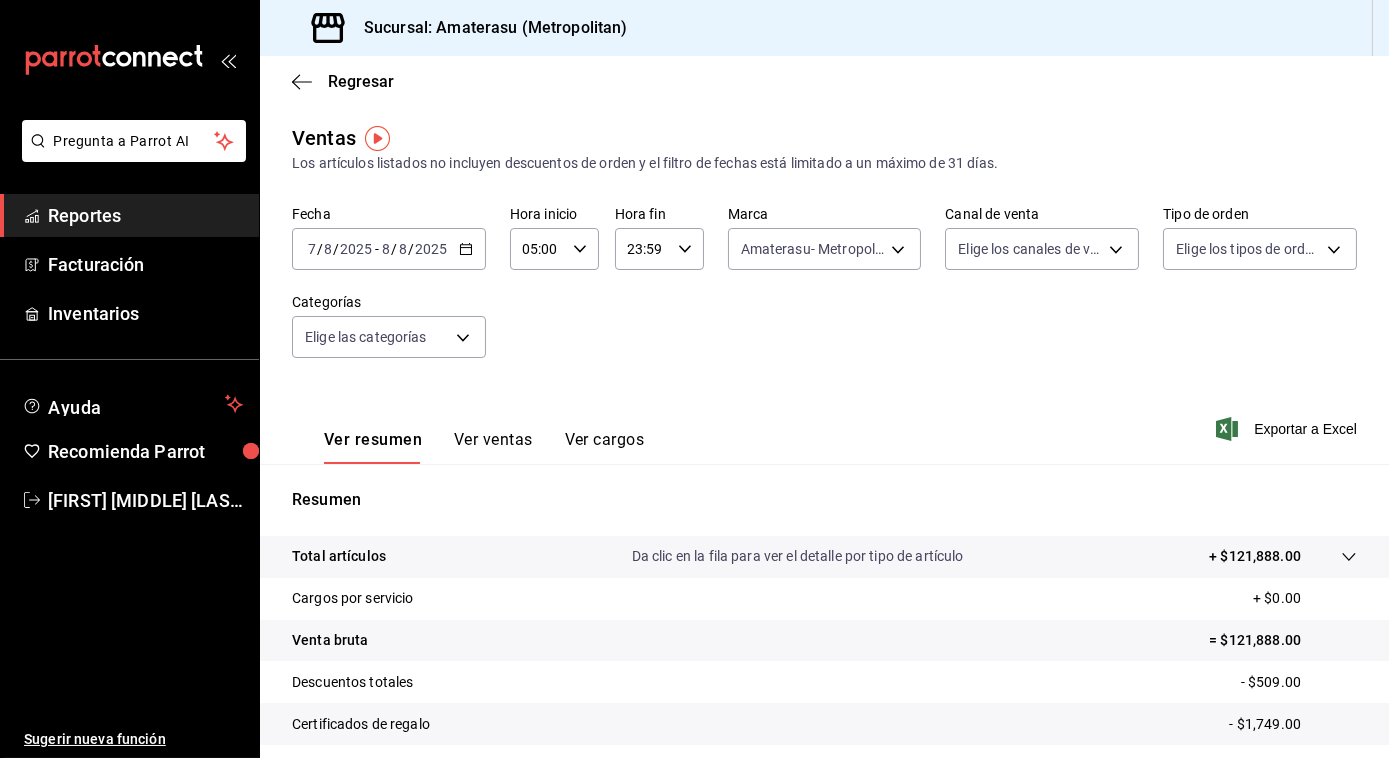 click on "Exportar a Excel" at bounding box center [1288, 429] 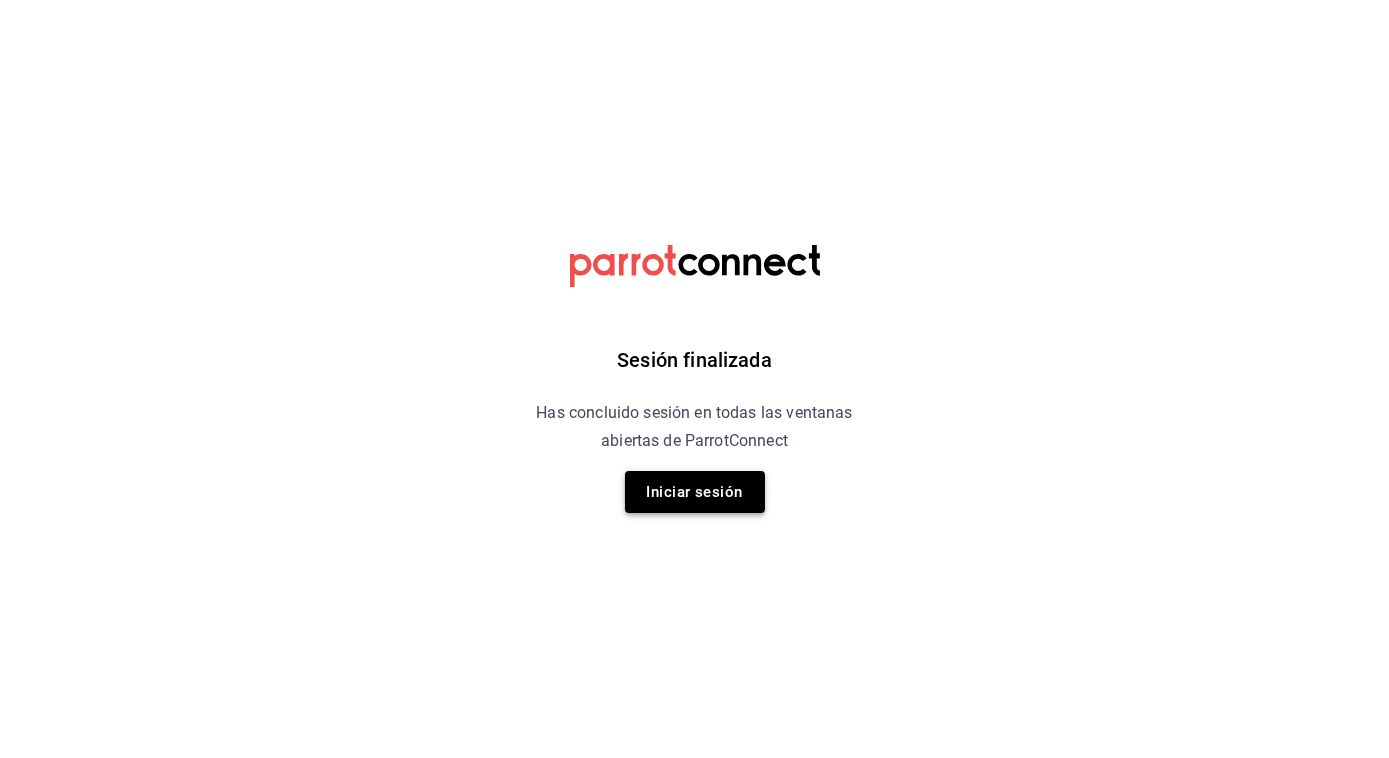 click on "Iniciar sesión" at bounding box center [695, 492] 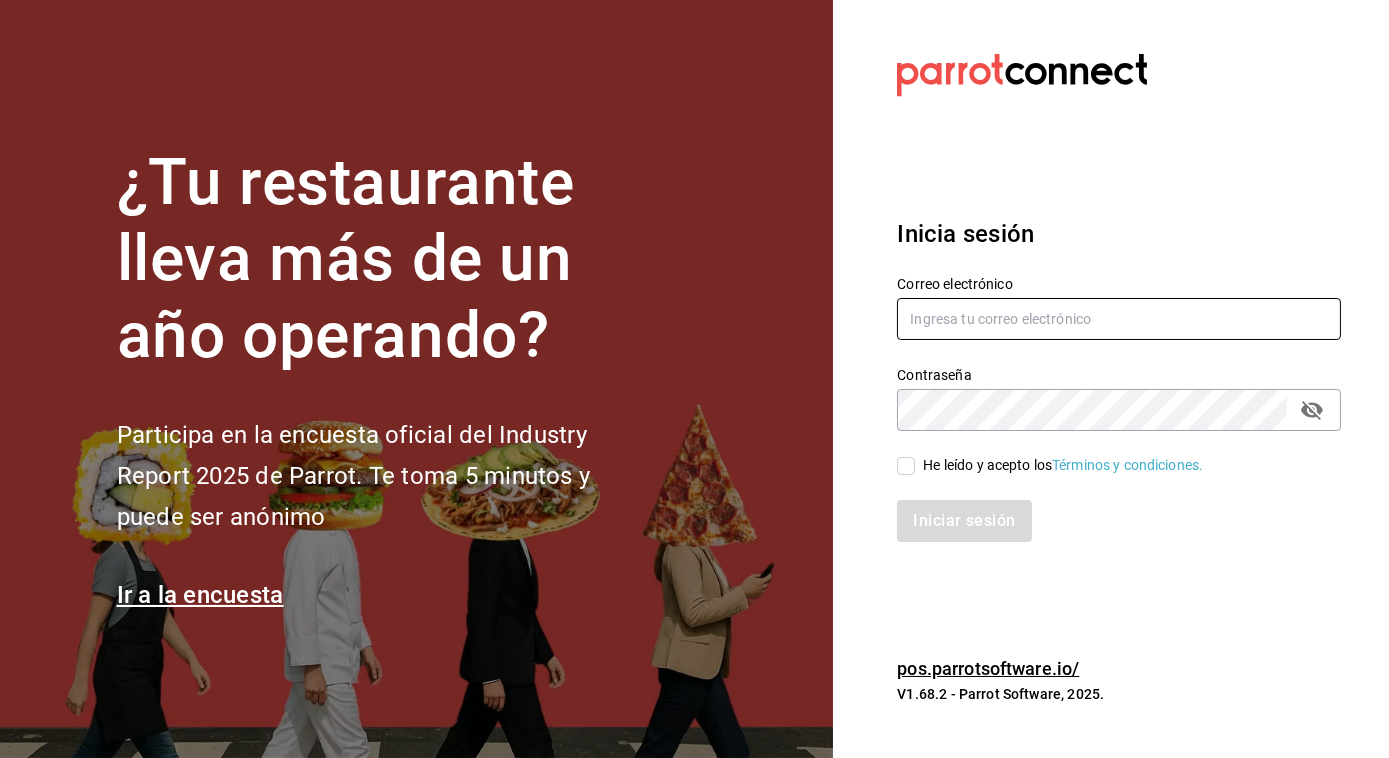 click at bounding box center (1119, 319) 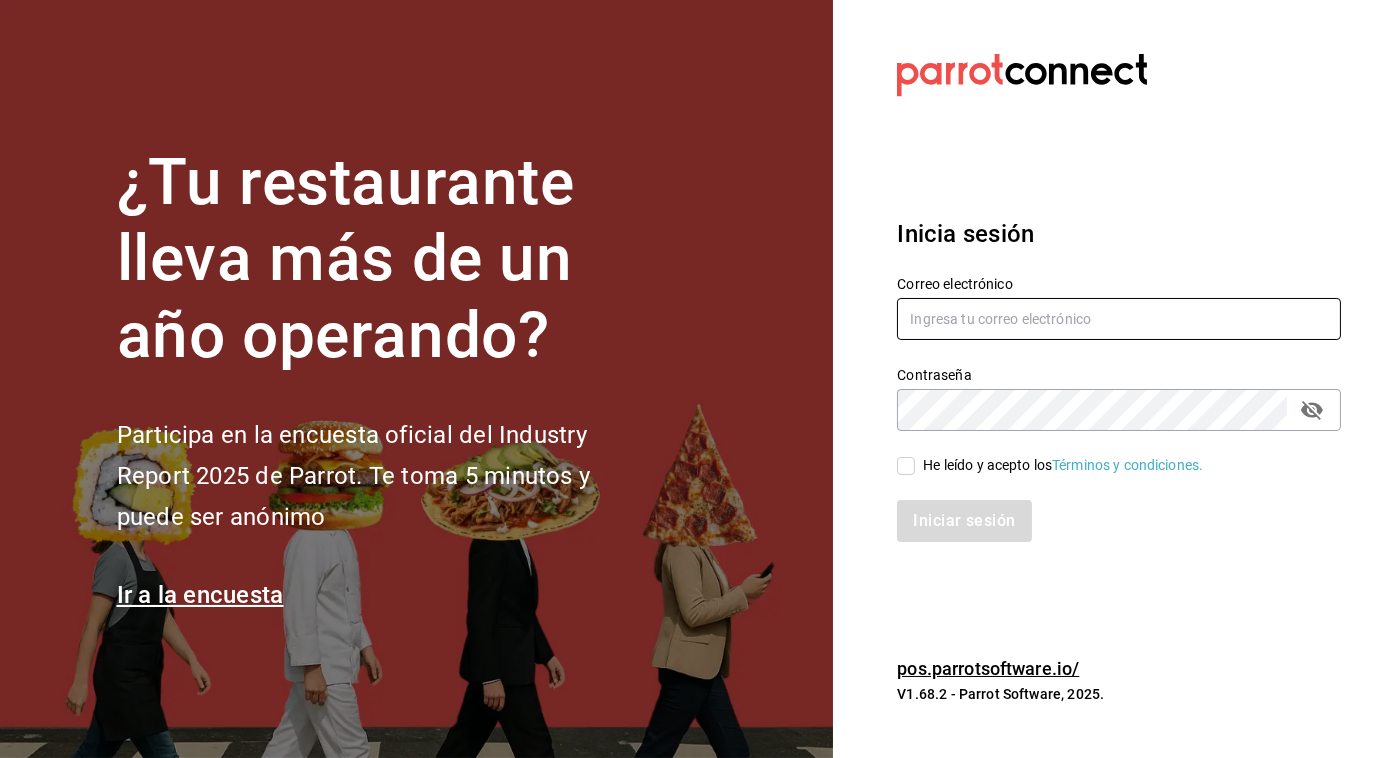 type on "jose.perez@grupocosteno.com" 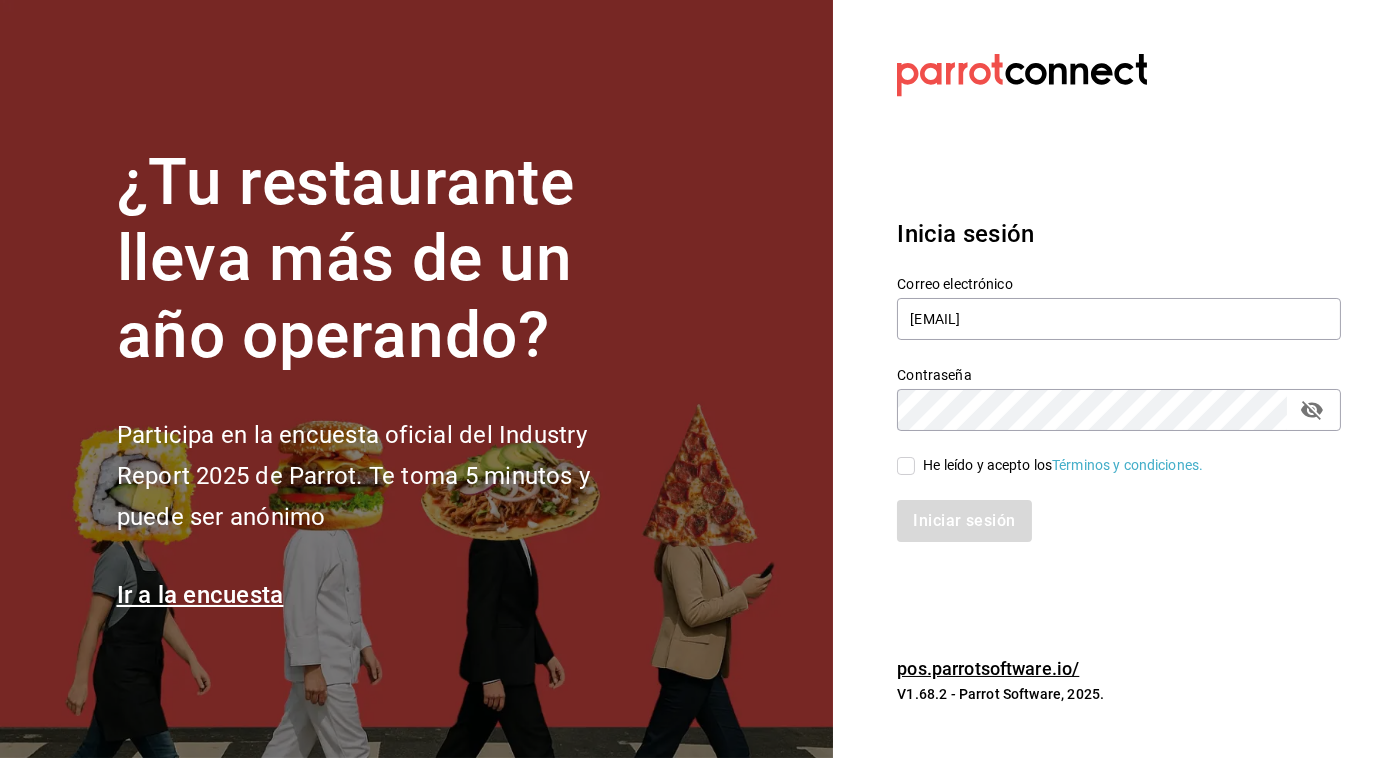 click on "He leído y acepto los  Términos y condiciones." at bounding box center (906, 466) 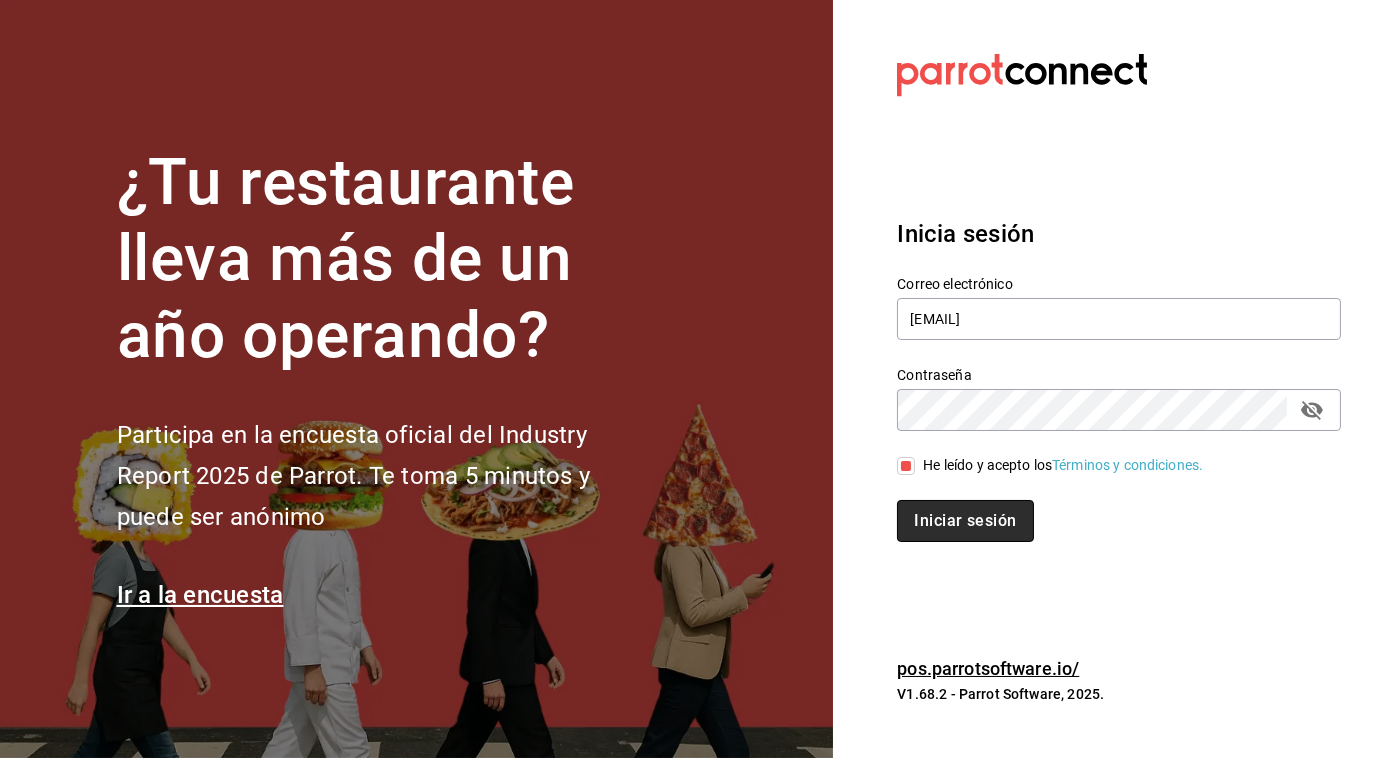 click on "Iniciar sesión" at bounding box center (965, 521) 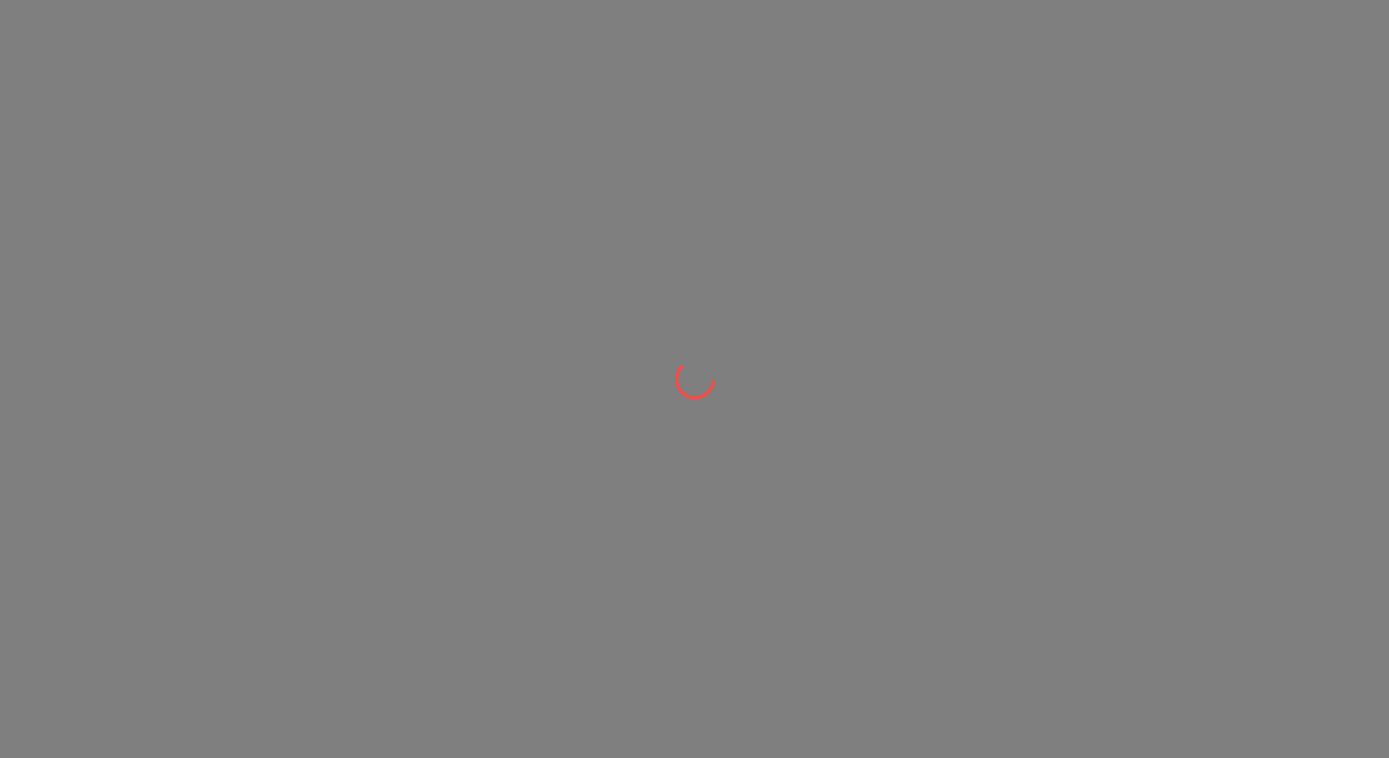 scroll, scrollTop: 0, scrollLeft: 0, axis: both 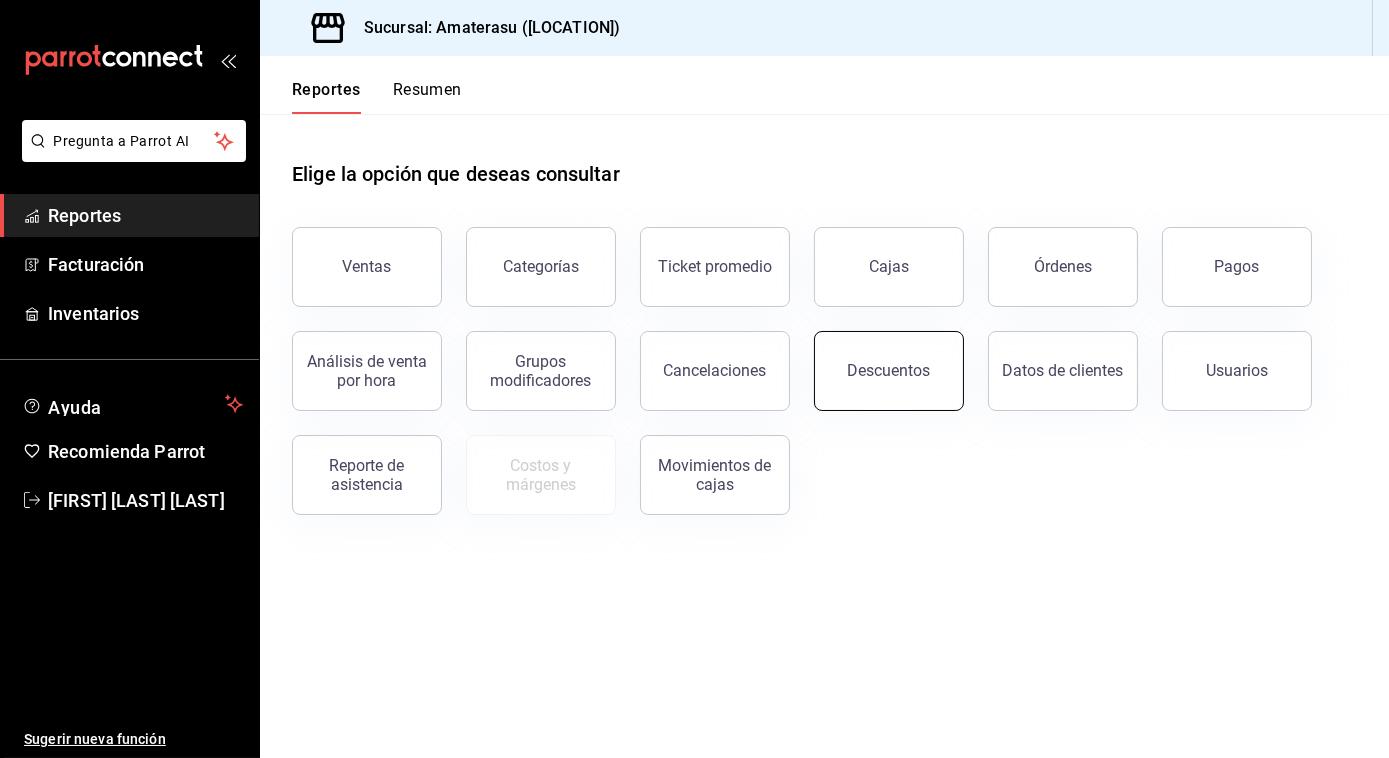 click on "Descuentos" at bounding box center (889, 371) 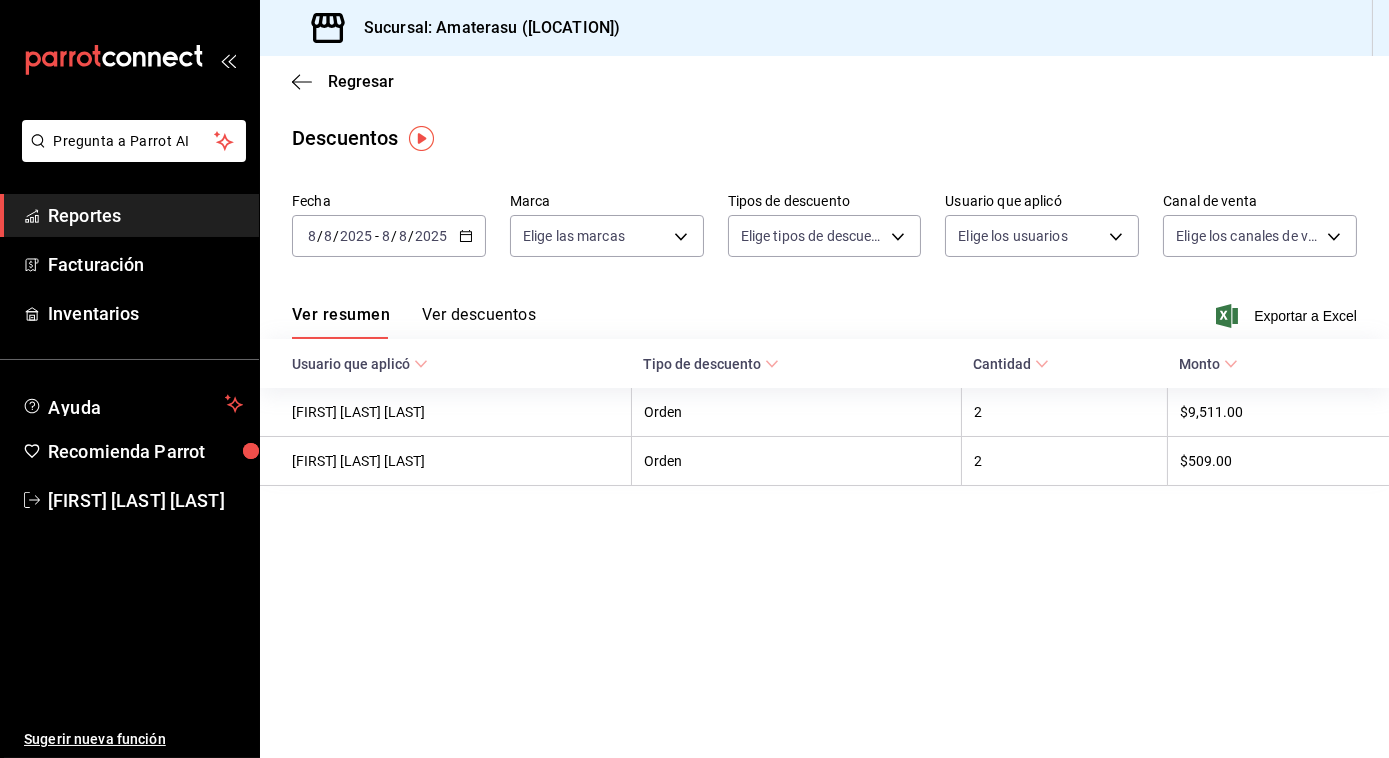 click on "2025-08-08 8 / 8 / 2025 - 2025-08-08 8 / 8 / 2025" at bounding box center [389, 236] 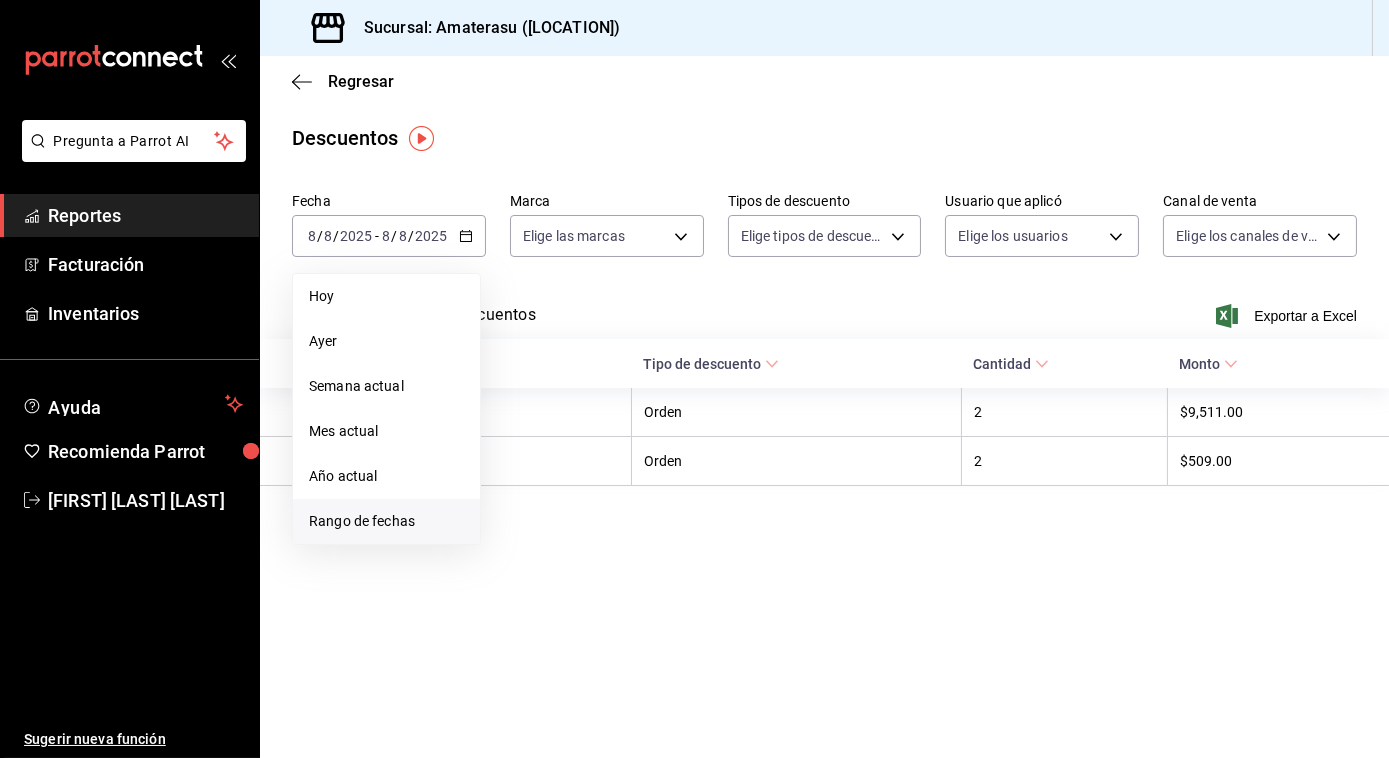 click on "Rango de fechas" at bounding box center [386, 521] 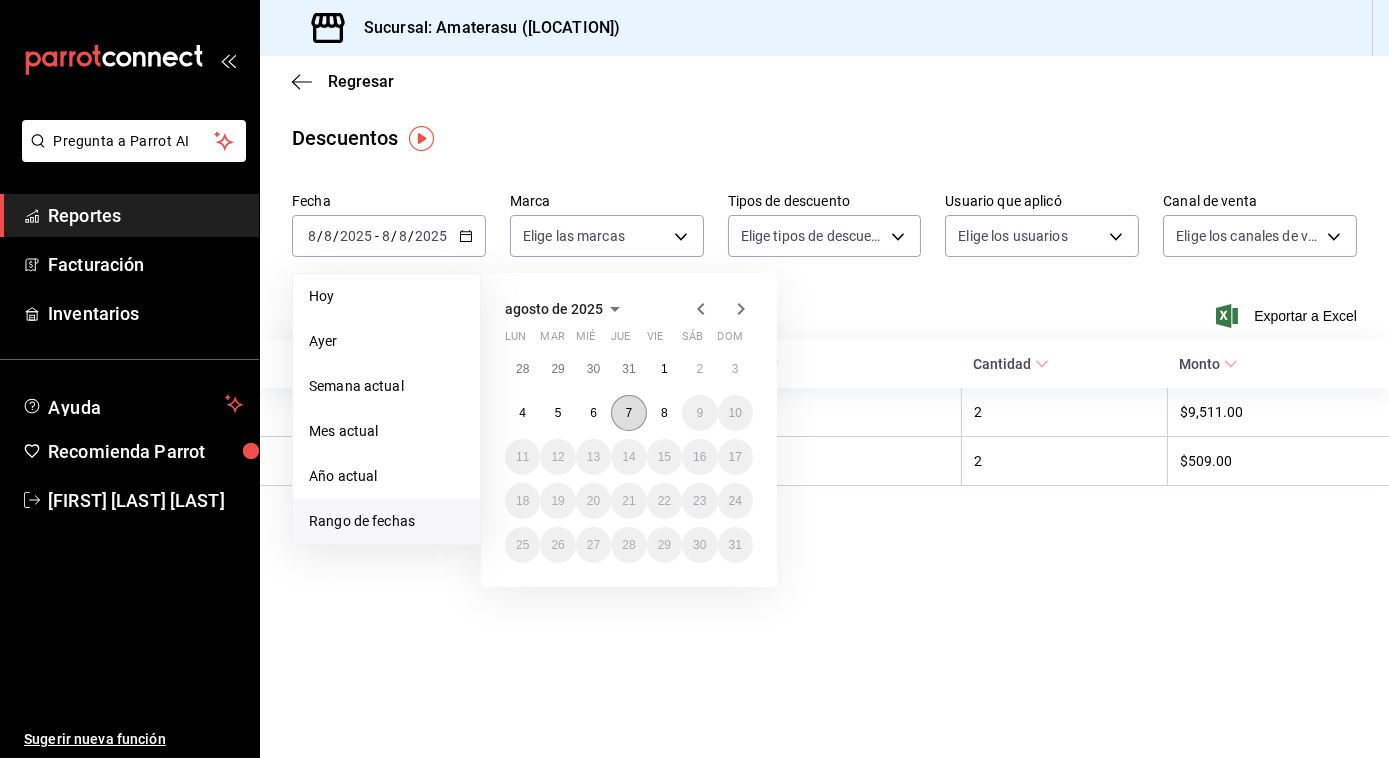 click on "7" at bounding box center [628, 413] 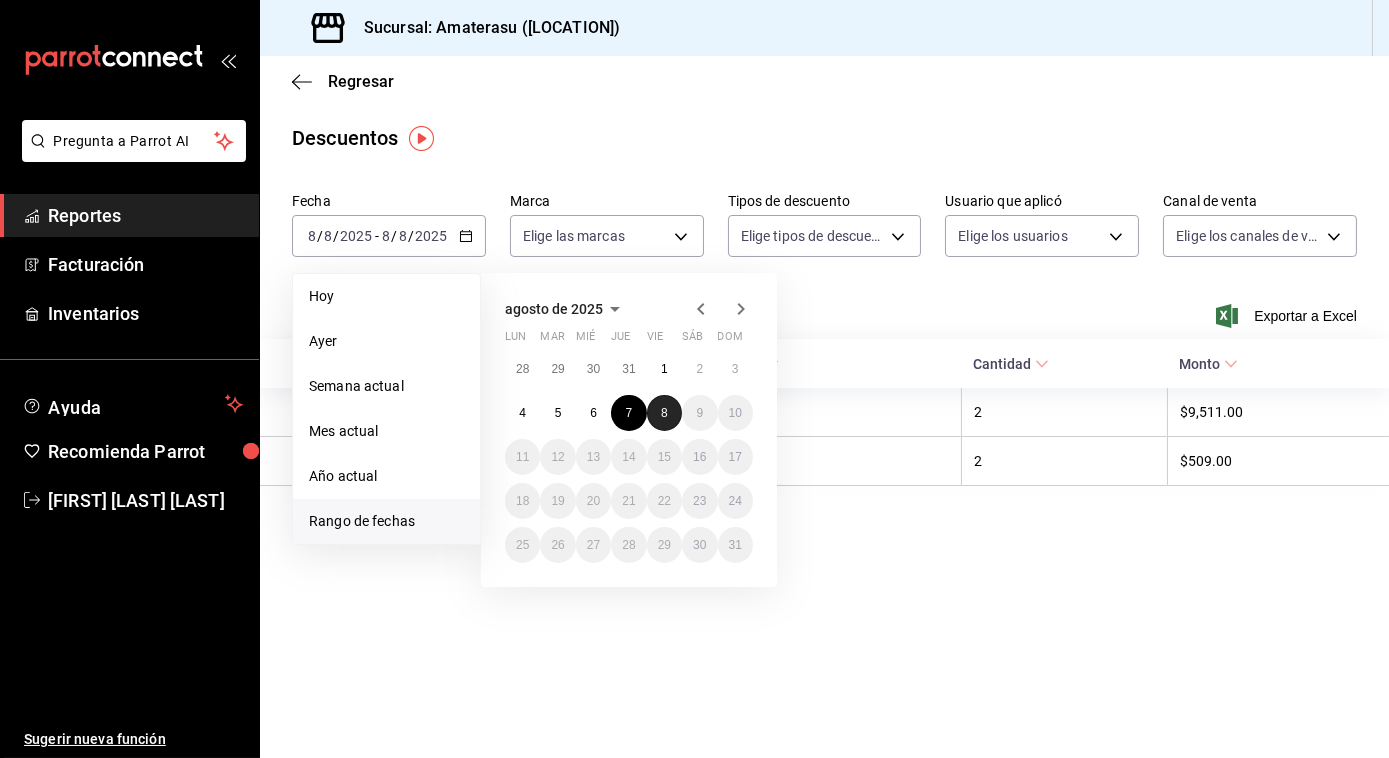 click on "8" at bounding box center [664, 413] 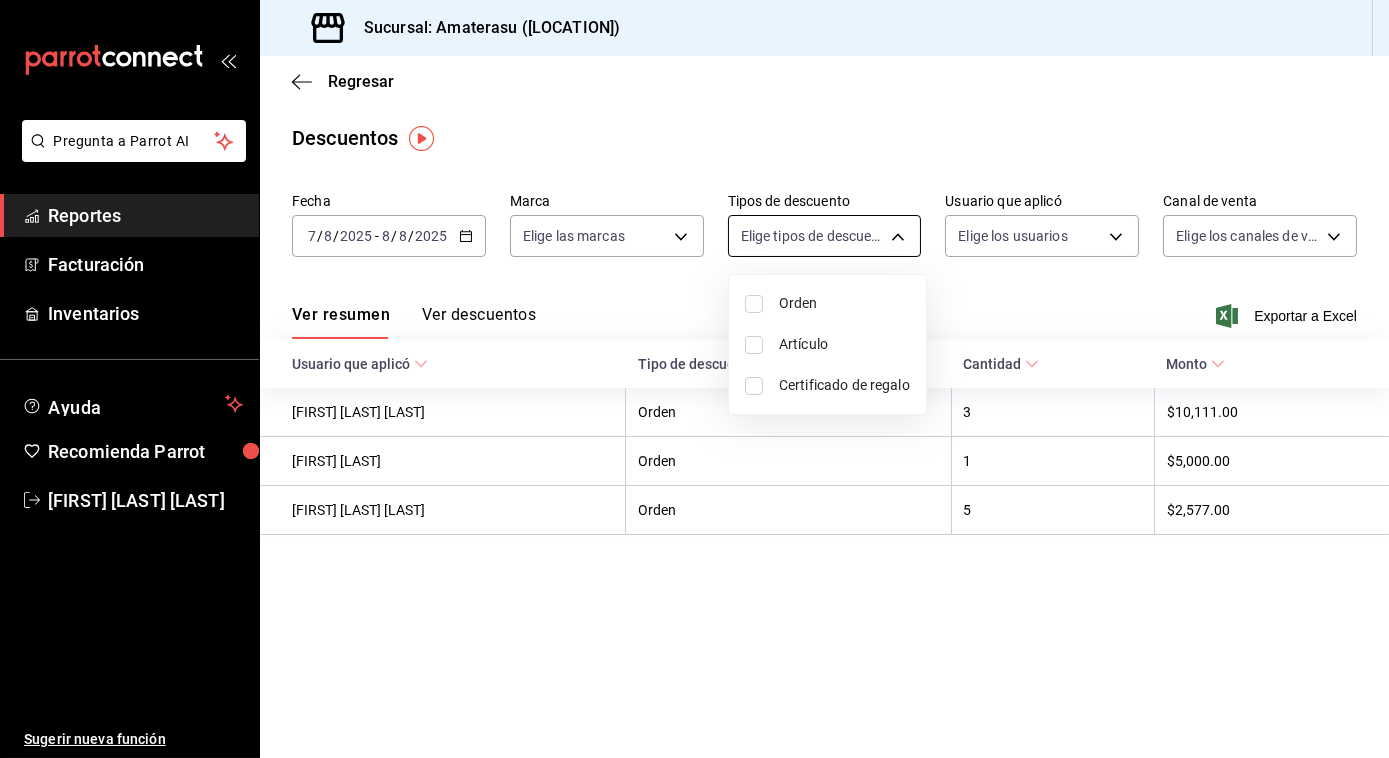 click on "Pregunta a Parrot AI Reportes   Facturación   Inventarios   Ayuda Recomienda Parrot   [FIRST] [LAST] [LAST]   Sugerir nueva función   Sucursal: Amaterasu ([LOCATION]) Regresar Descuentos Fecha 2025-08-07 7 / 8 / 2025 - 2025-08-08 8 / 8 / 2025 Marca Elige las marcas Tipos de descuento Elige tipos de descuento Usuario que aplicó Elige los usuarios Canal de venta Elige los canales de venta Ver resumen Ver descuentos Exportar a Excel Usuario que aplicó Tipo de descuento Cantidad Monto [FIRST] [LAST] [LAST] Orden 3 $10,111.00 [FIRST] [LAST] Orden 1 $5,000.00 [FIRST] [LAST] [LAST] Orden 5 $2,577.00 Pregunta a Parrot AI Reportes   Facturación   Inventarios   Ayuda Recomienda Parrot   [FIRST] [LAST] [LAST]   Sugerir nueva función   GANA 1 MES GRATIS EN TU SUSCRIPCIÓN AQUÍ Ver video tutorial Ir a video Visitar centro de ayuda ([PHONE]) [EMAIL] Visitar centro de ayuda ([PHONE]) [EMAIL] Orden Artículo Certificado de regalo" at bounding box center (694, 379) 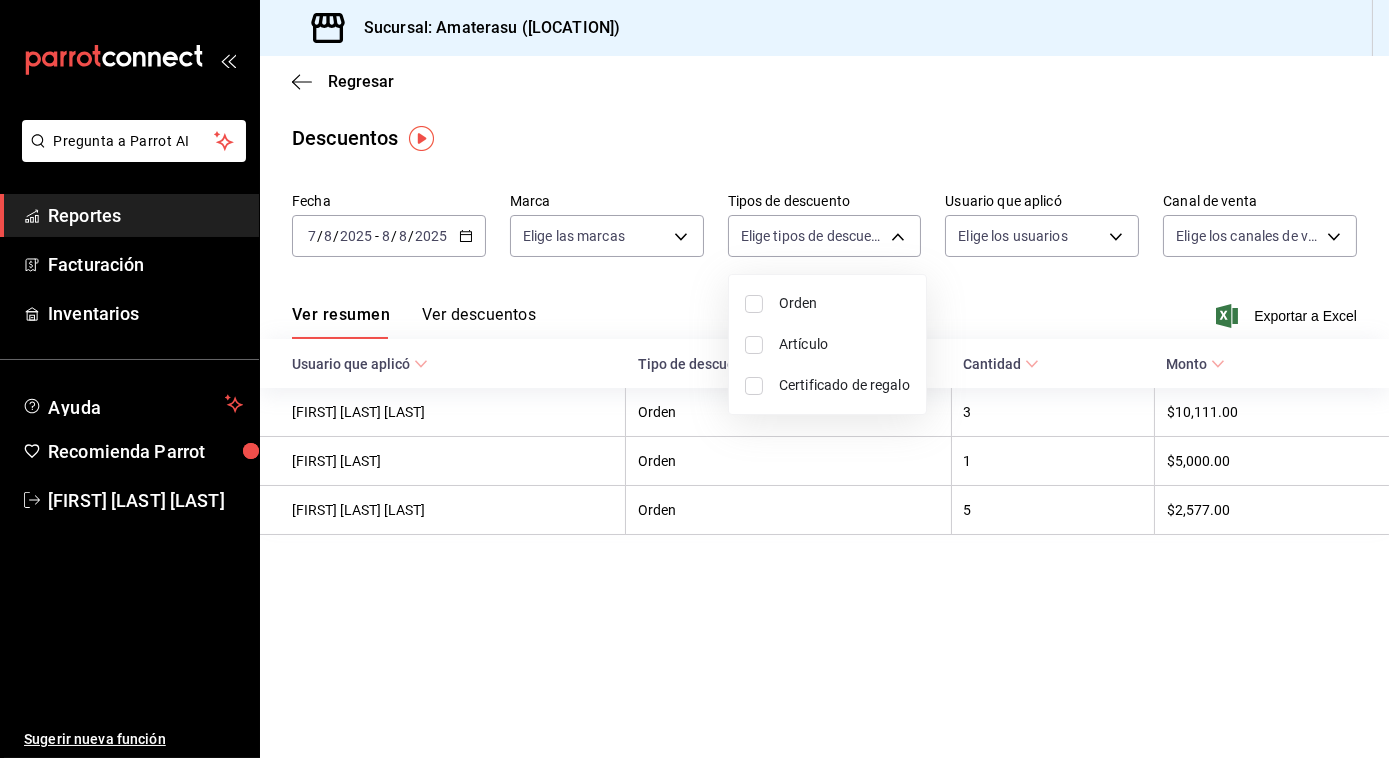 click at bounding box center [694, 379] 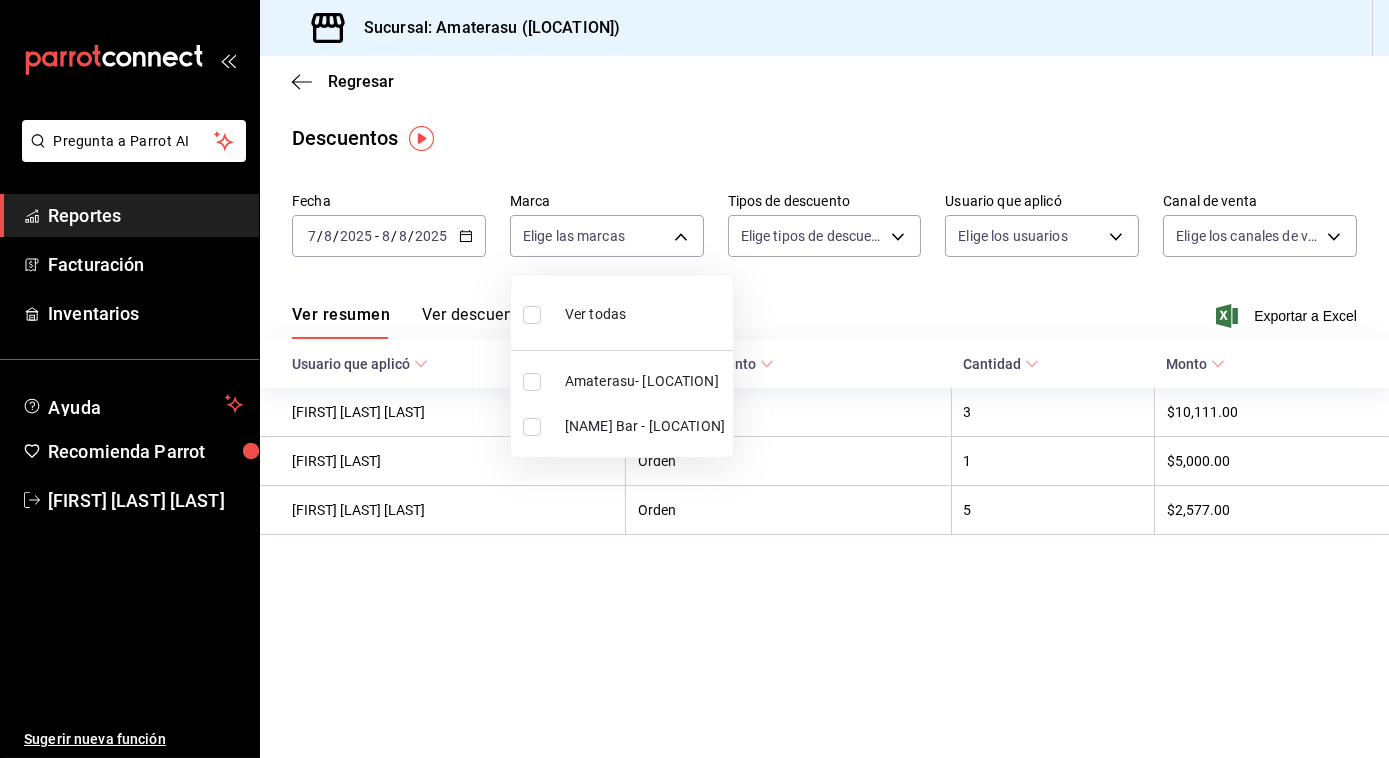 click on "Pregunta a Parrot AI Reportes   Facturación   Inventarios   Ayuda Recomienda Parrot   [FIRST] [LAST] [LAST]   Sugerir nueva función   Sucursal: Amaterasu ([LOCATION]) Regresar Descuentos Fecha 2025-08-07 7 / 8 / 2025 - 2025-08-08 8 / 8 / 2025 Marca Elige las marcas Tipos de descuento Elige tipos de descuento Usuario que aplicó Elige los usuarios Canal de venta Elige los canales de venta Ver resumen Ver descuentos Exportar a Excel Usuario que aplicó Tipo de descuento Cantidad Monto [FIRST] [LAST] [LAST] Orden 3 $10,111.00 [FIRST] [LAST] Orden 1 $5,000.00 [FIRST] [LAST] [LAST] Orden 5 $2,577.00 Pregunta a Parrot AI Reportes   Facturación   Inventarios   Ayuda Recomienda Parrot   [FIRST] [LAST] [LAST]   Sugerir nueva función   GANA 1 MES GRATIS EN TU SUSCRIPCIÓN AQUÍ Ver video tutorial Ir a video Visitar centro de ayuda ([PHONE]) [EMAIL] Visitar centro de ayuda ([PHONE]) [EMAIL] Ver todas Amaterasu- [LOCATION] Sky Bar - [LOCATION]" at bounding box center [694, 379] 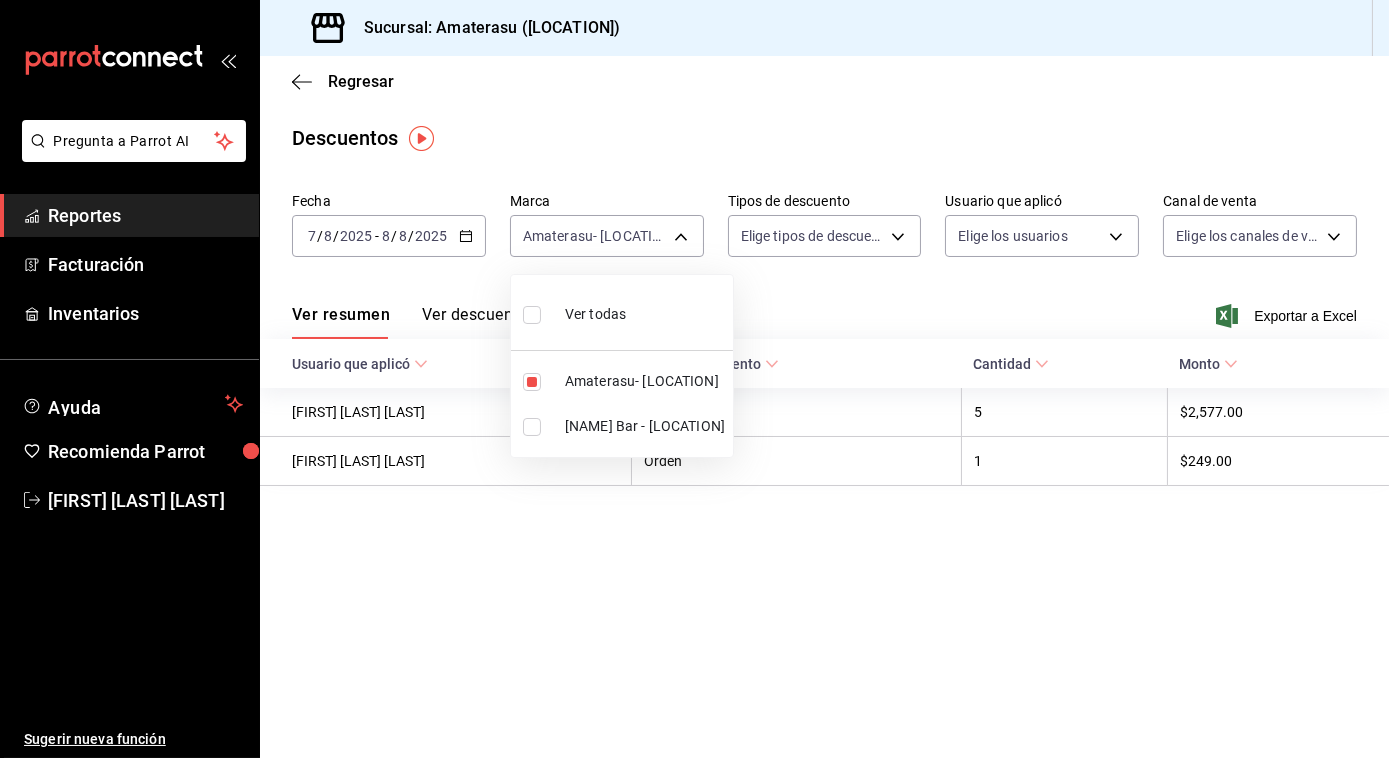 click at bounding box center [694, 379] 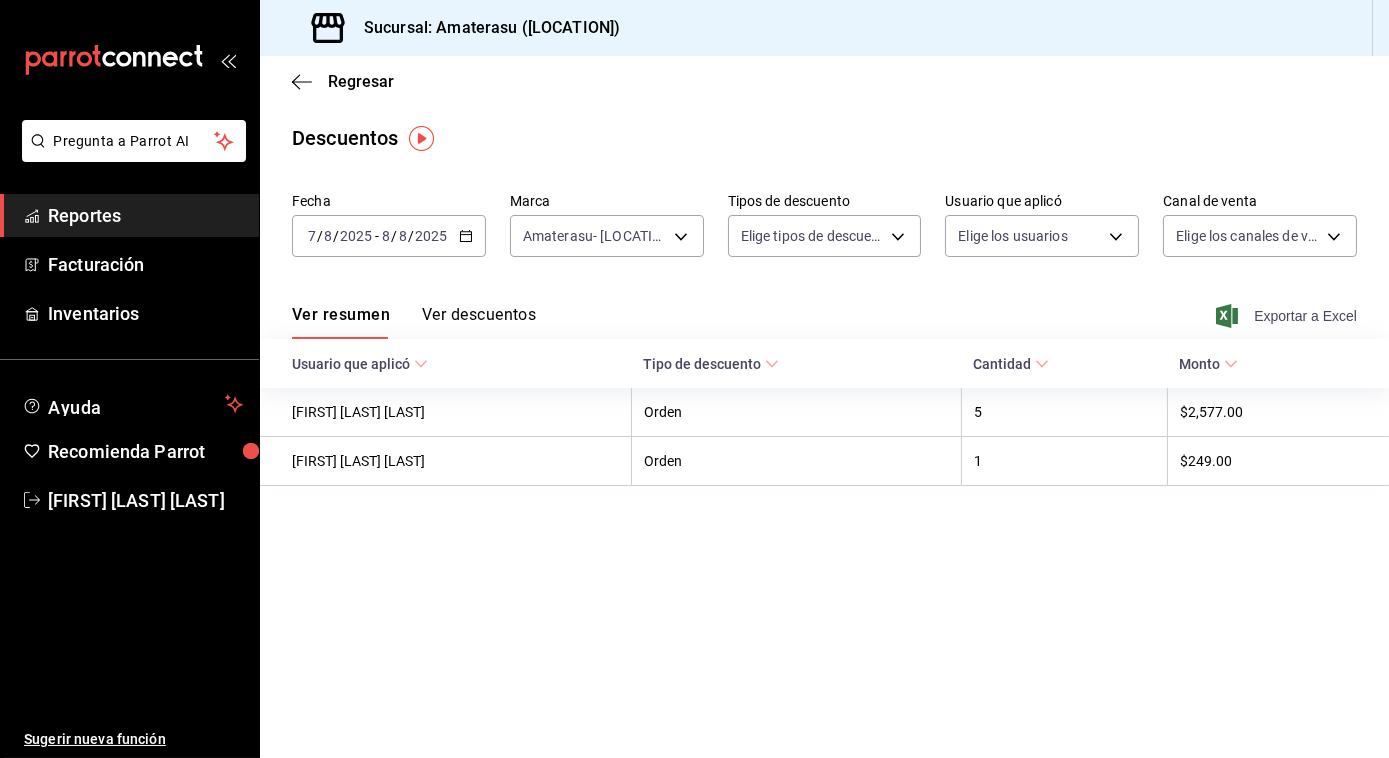 click on "Exportar a Excel" at bounding box center [1288, 316] 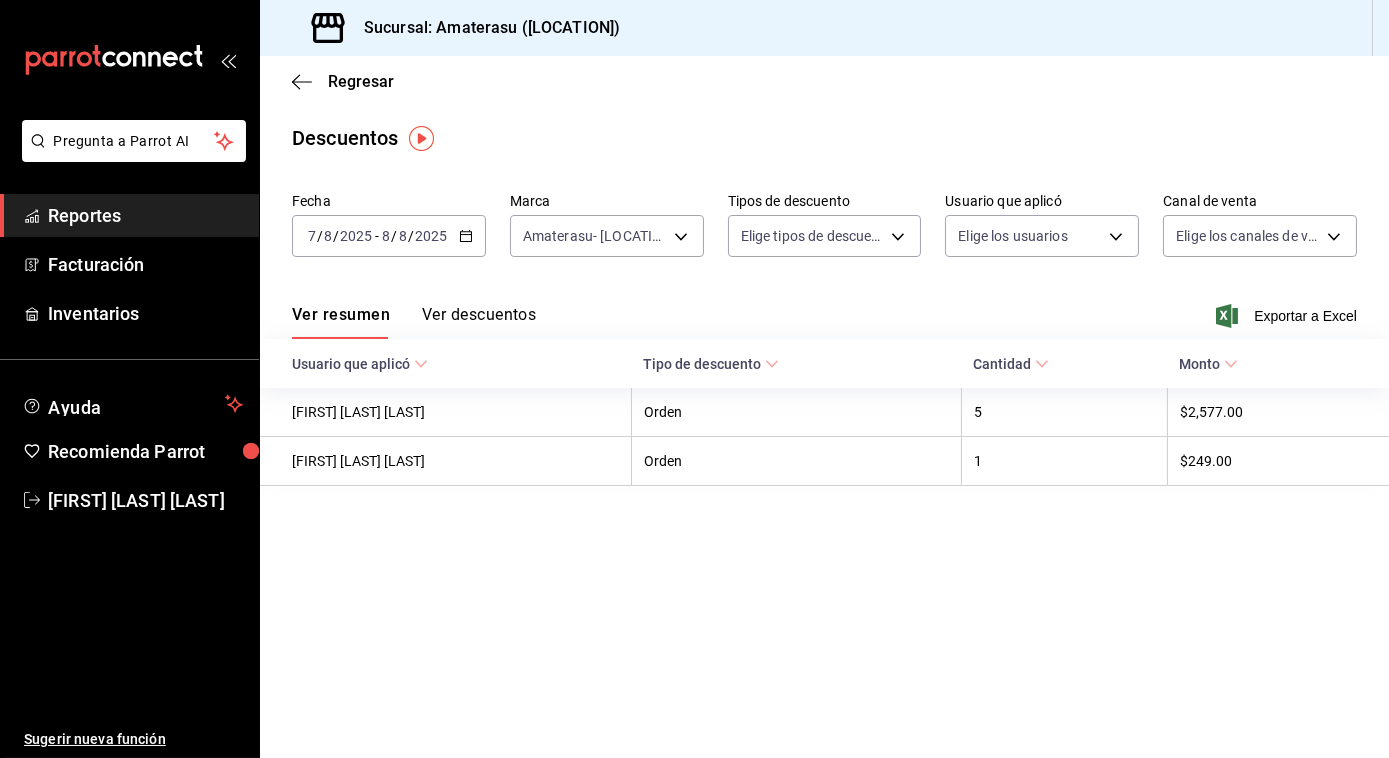 click on "Regresar" at bounding box center [824, 81] 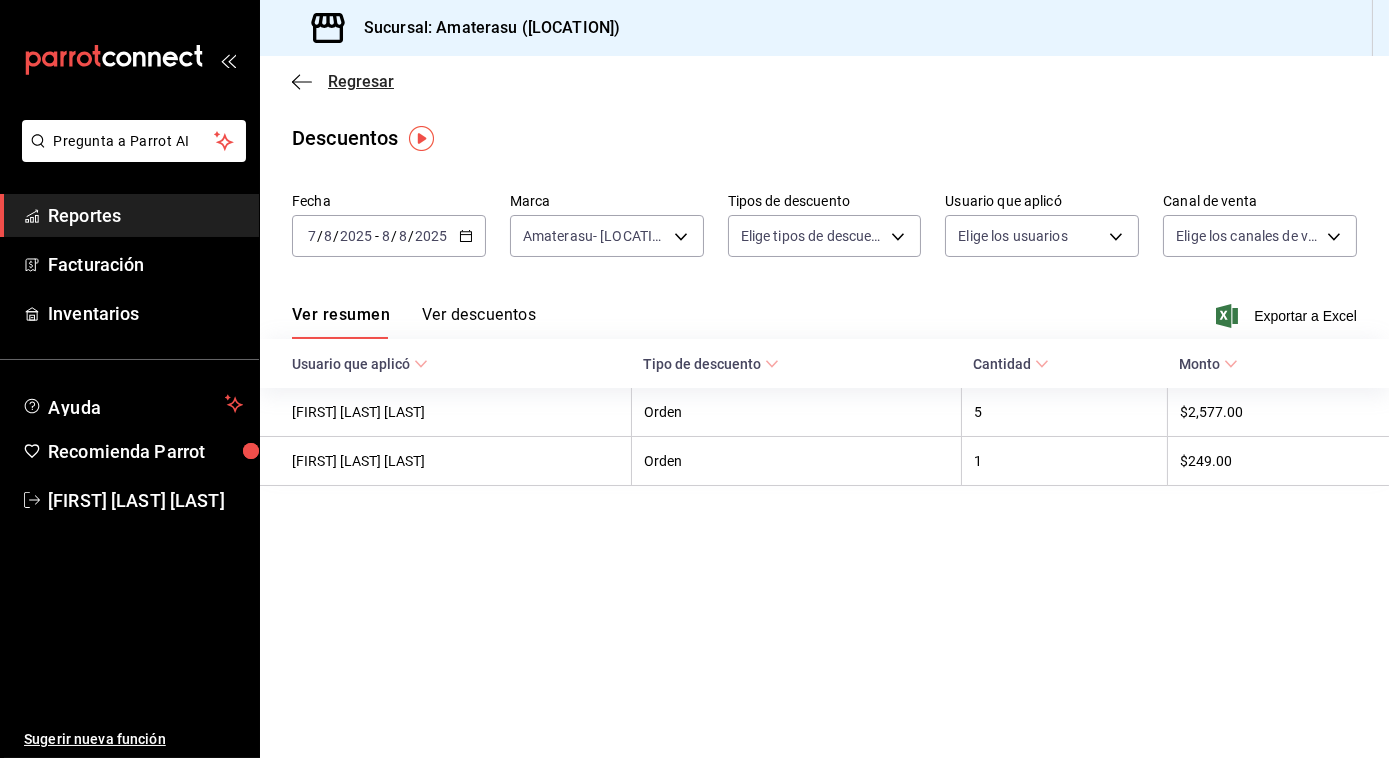 click 